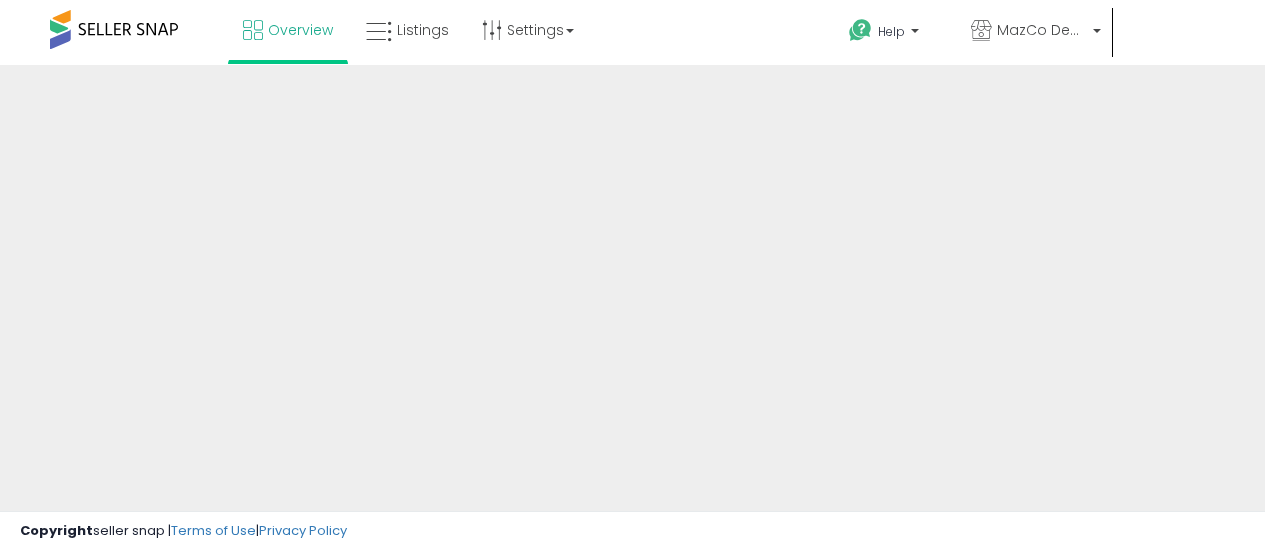 scroll, scrollTop: 0, scrollLeft: 0, axis: both 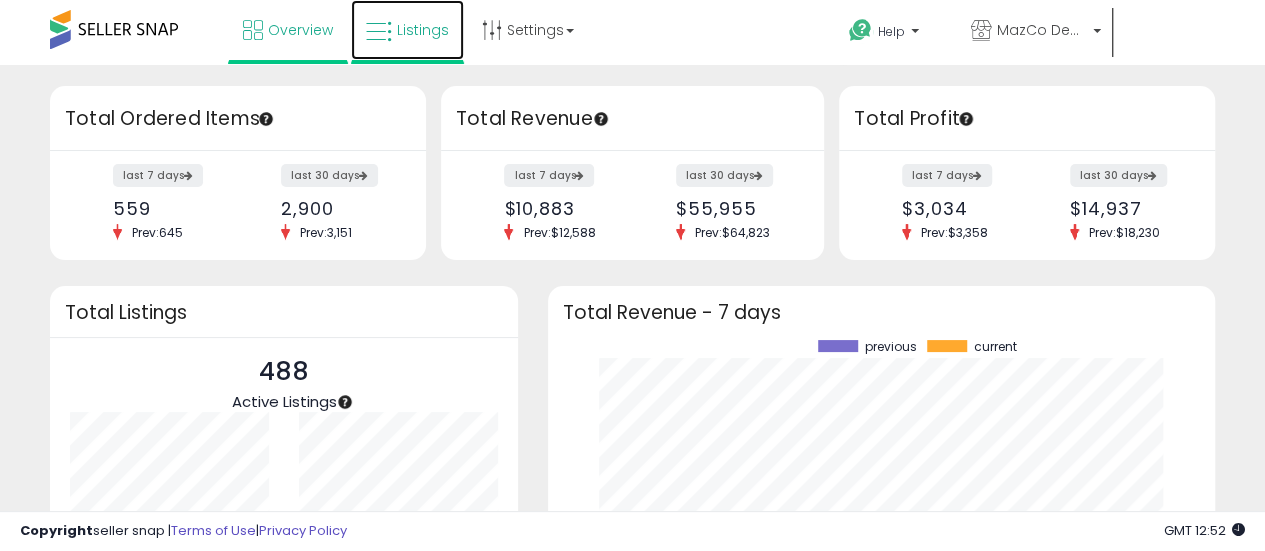 click on "Listings" at bounding box center (407, 30) 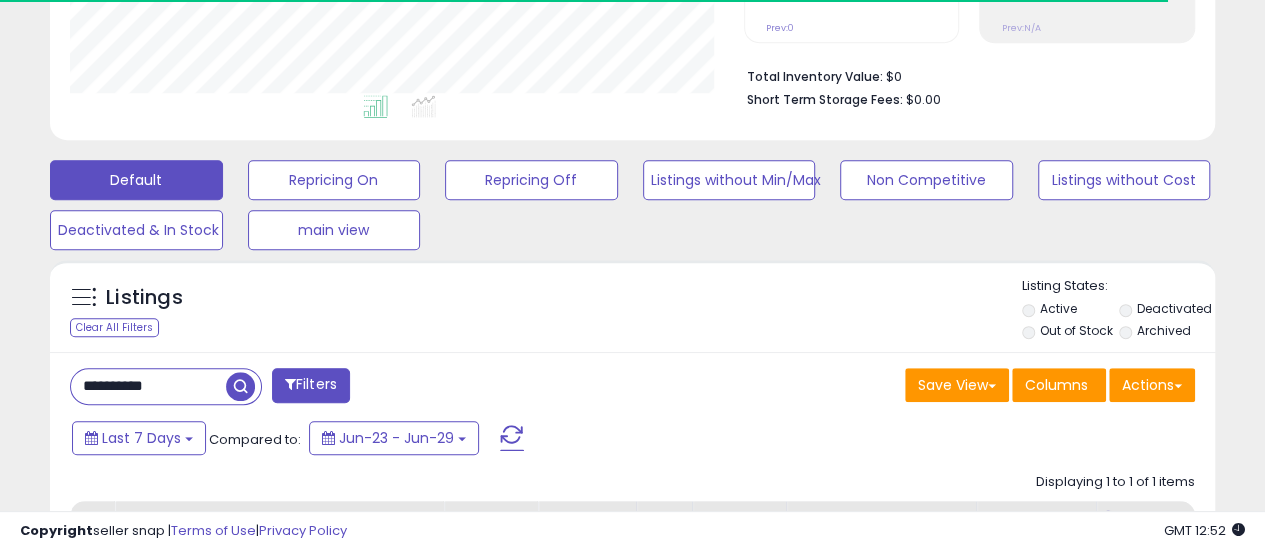 scroll, scrollTop: 501, scrollLeft: 0, axis: vertical 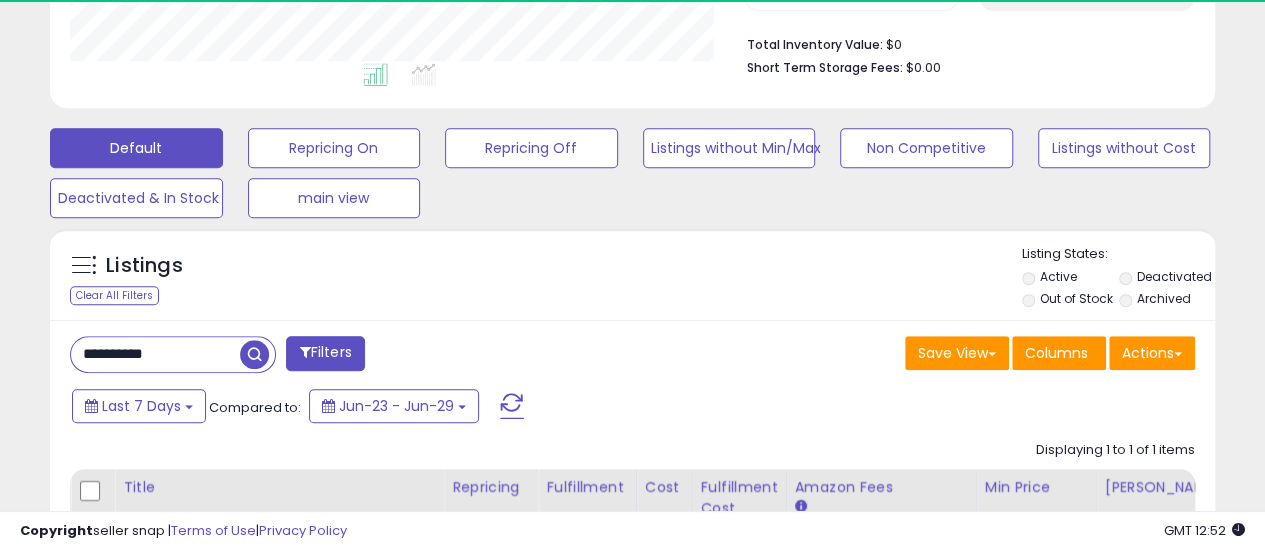 click on "**********" at bounding box center [155, 354] 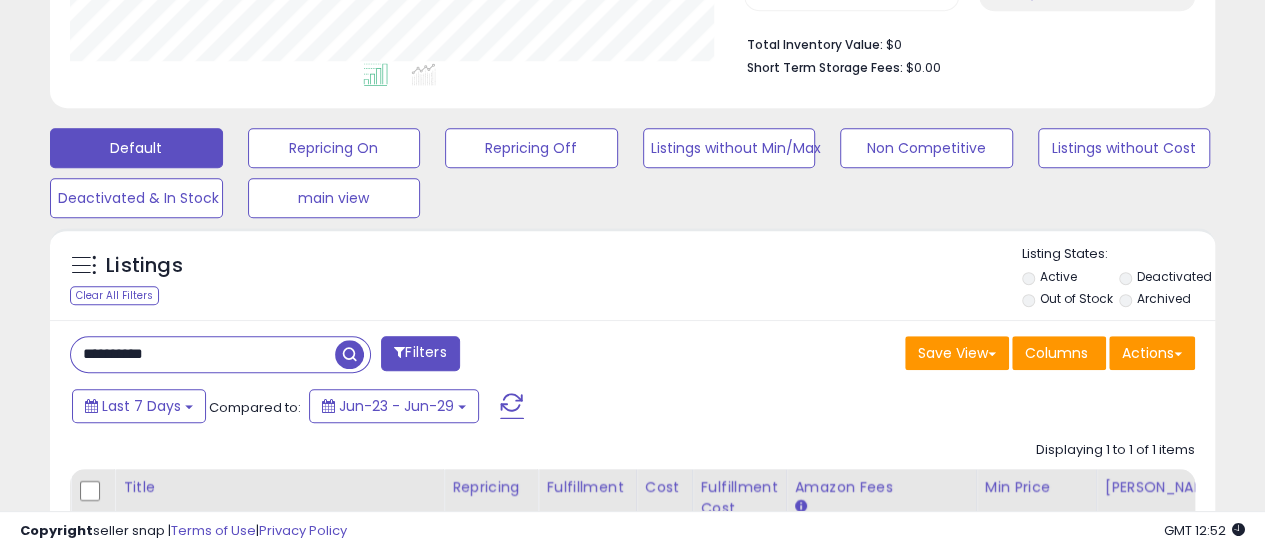 paste 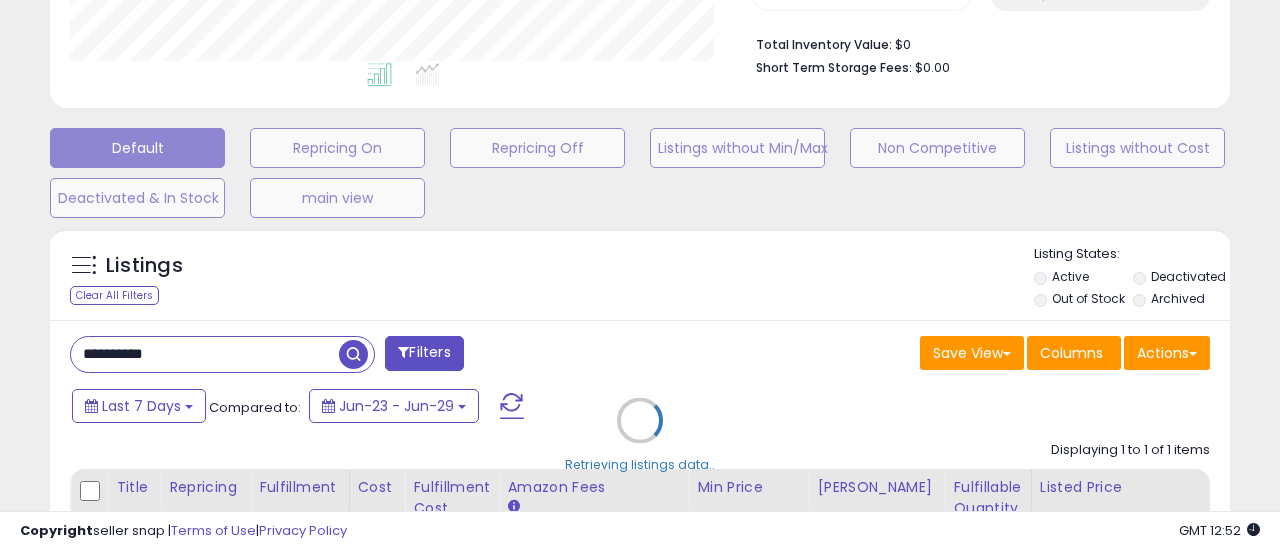 scroll, scrollTop: 999590, scrollLeft: 999317, axis: both 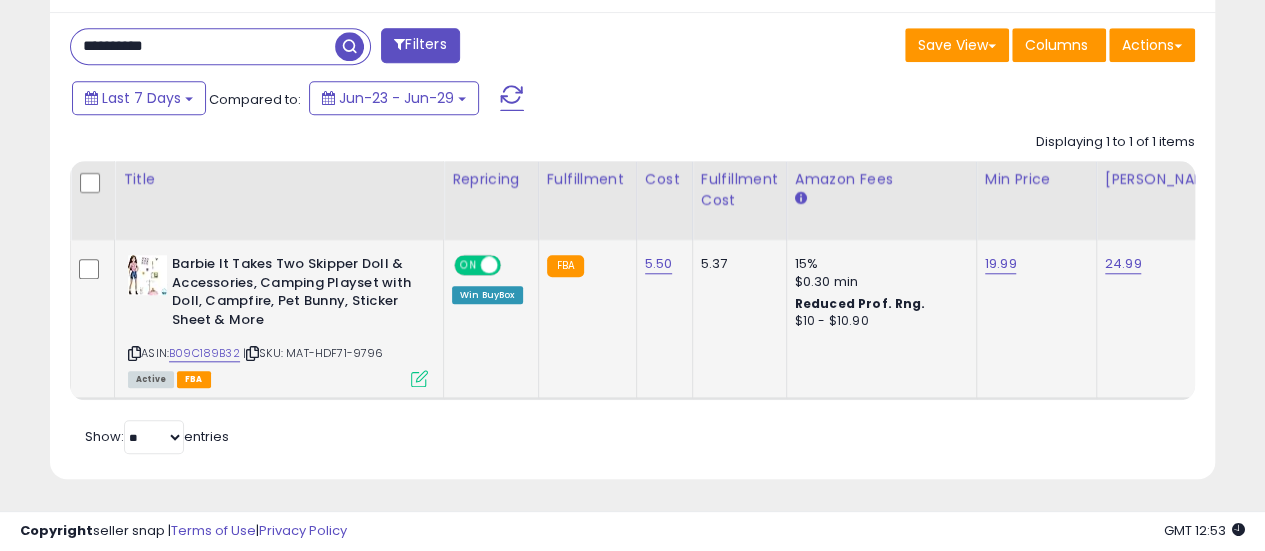 click on "19.99" 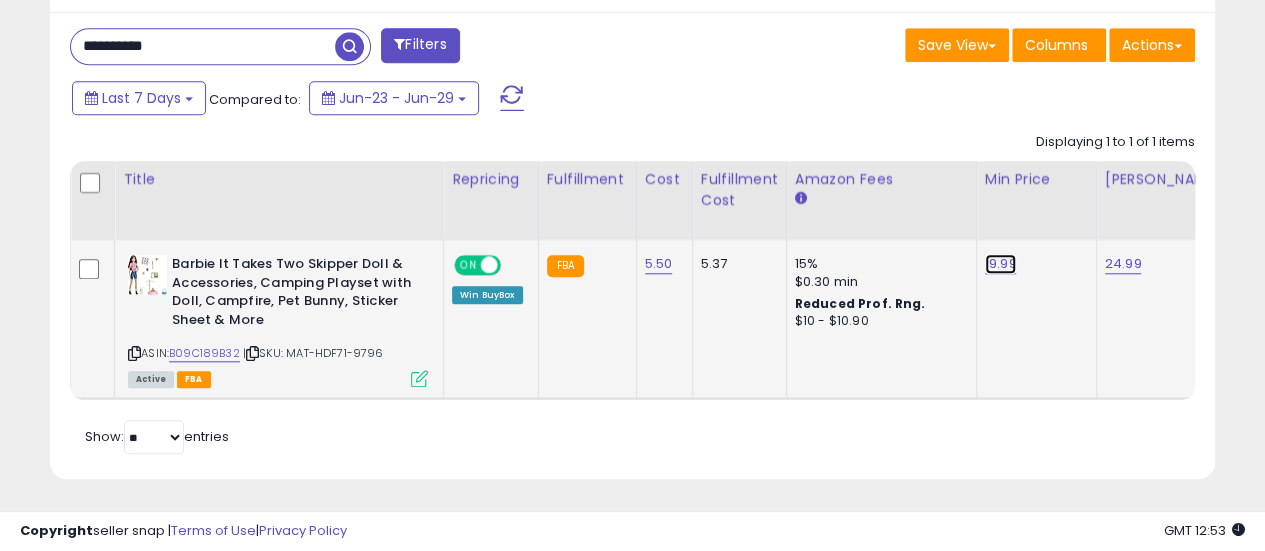 click on "19.99" at bounding box center [1001, 264] 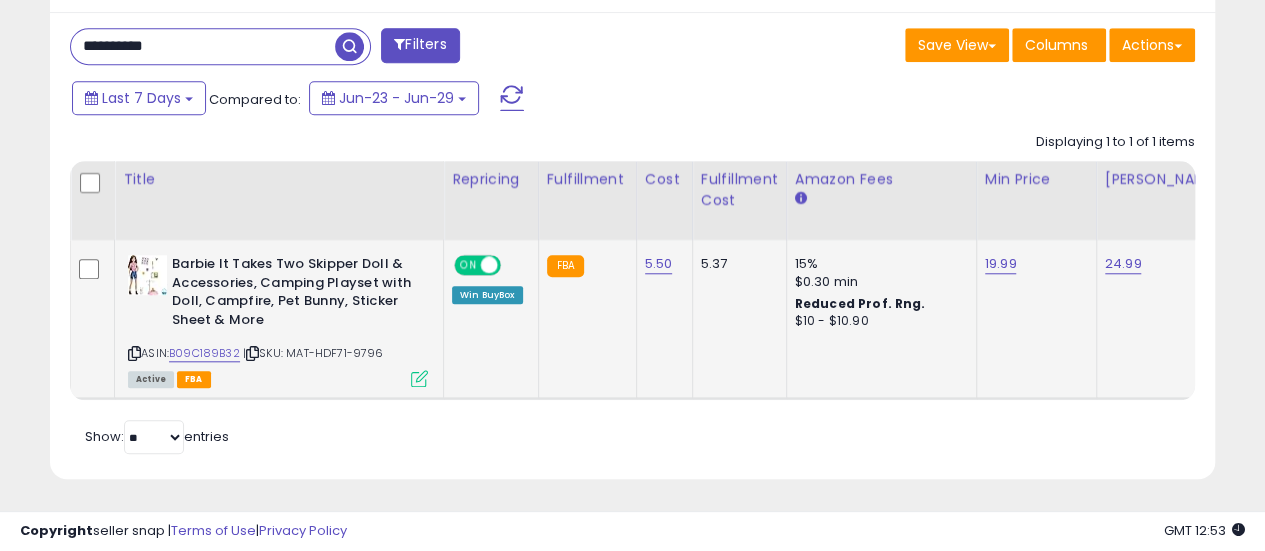 scroll, scrollTop: 0, scrollLeft: 0, axis: both 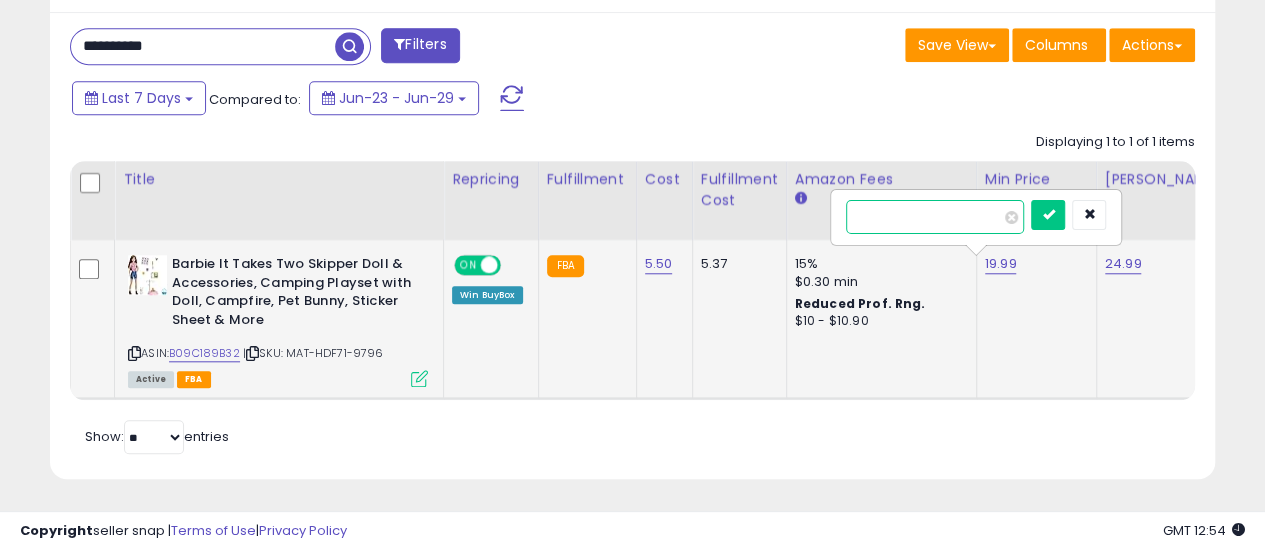 click on "*****" at bounding box center (935, 217) 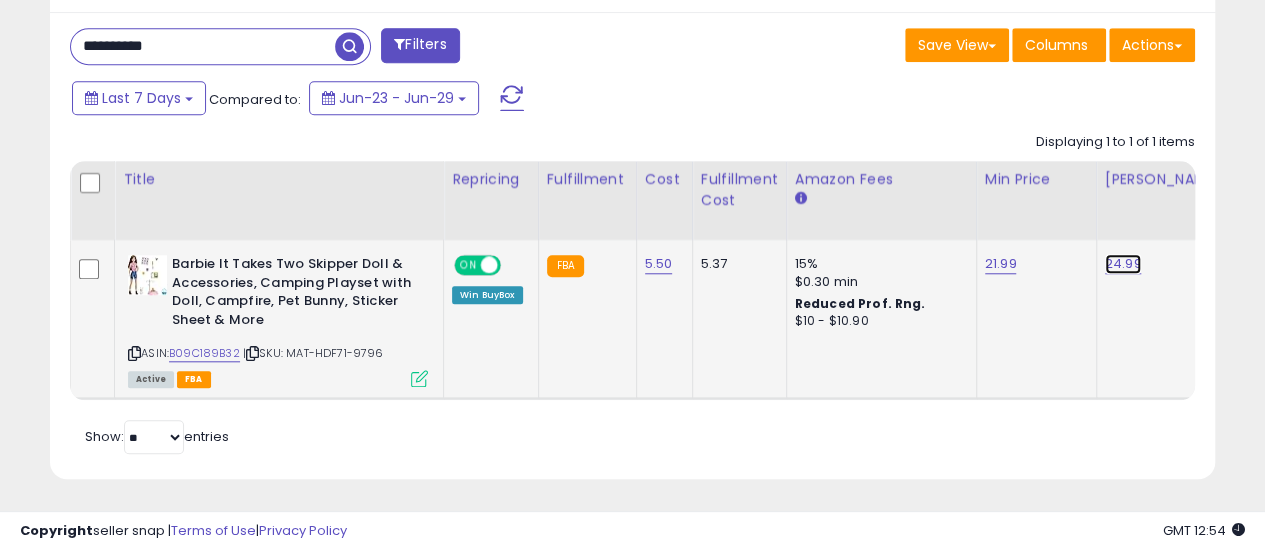 click on "24.99" at bounding box center [1123, 264] 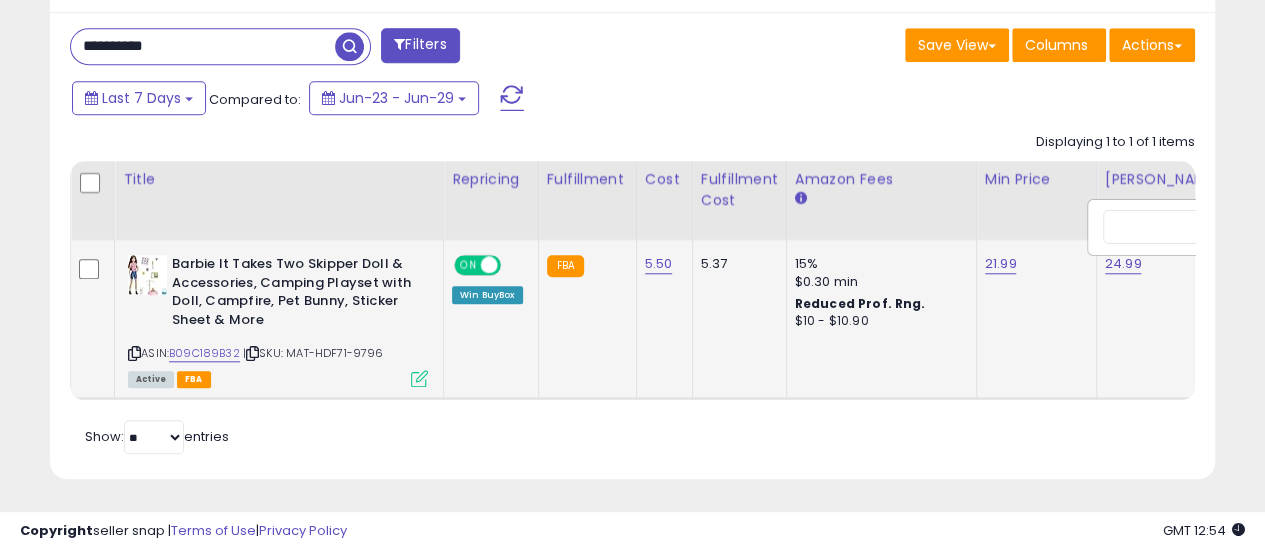 scroll, scrollTop: 0, scrollLeft: 122, axis: horizontal 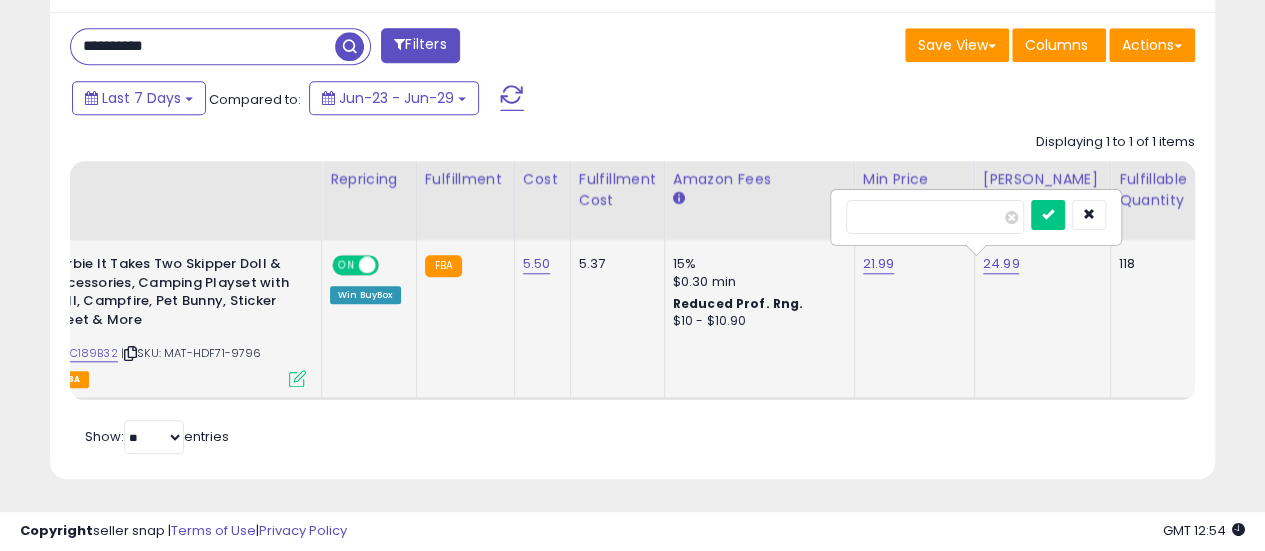 type on "*****" 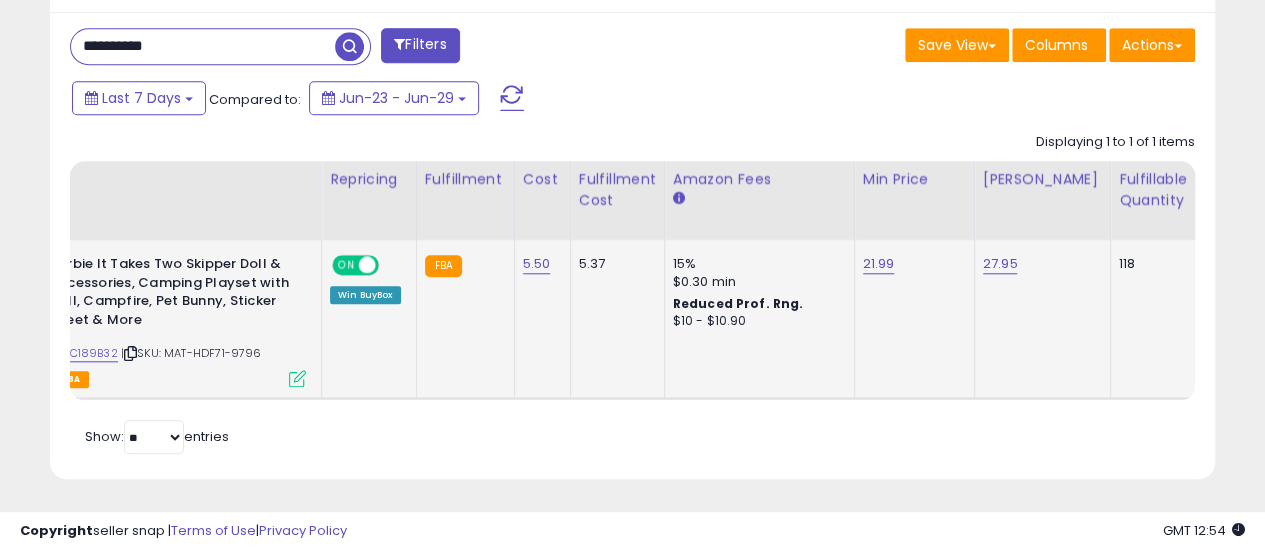 click on "**********" at bounding box center [203, 46] 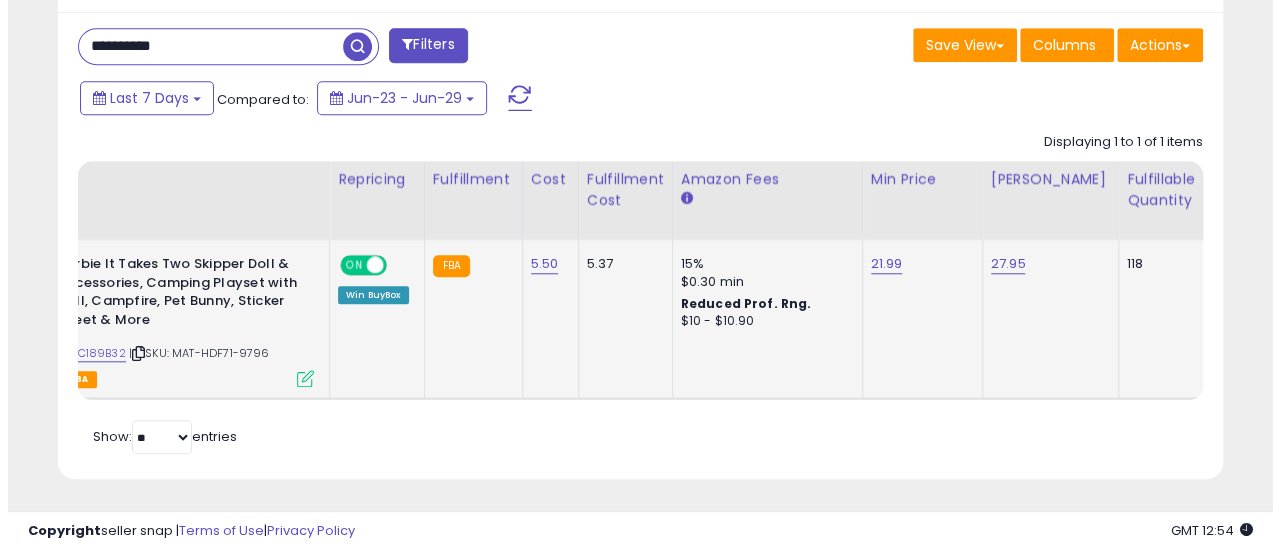 scroll, scrollTop: 667, scrollLeft: 0, axis: vertical 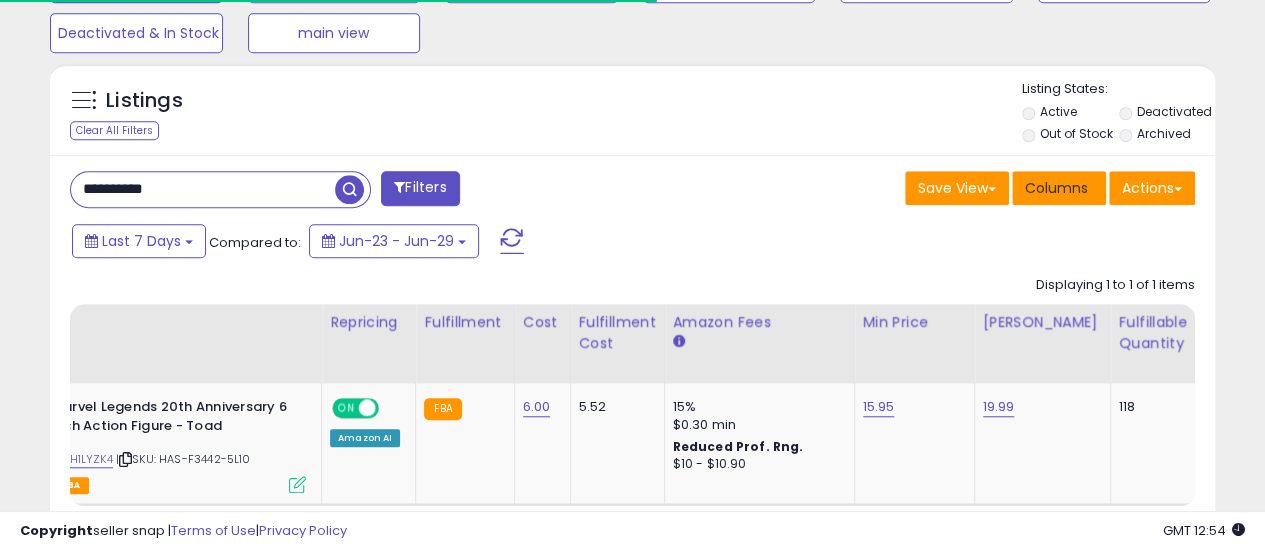 click on "Columns" at bounding box center (1056, 188) 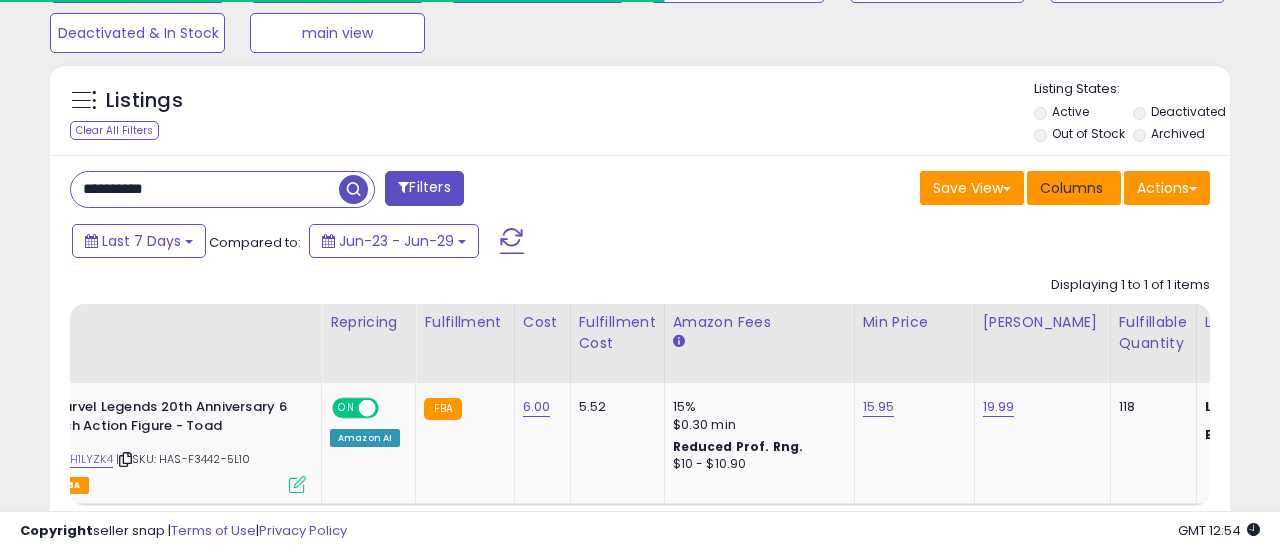 scroll, scrollTop: 999590, scrollLeft: 999317, axis: both 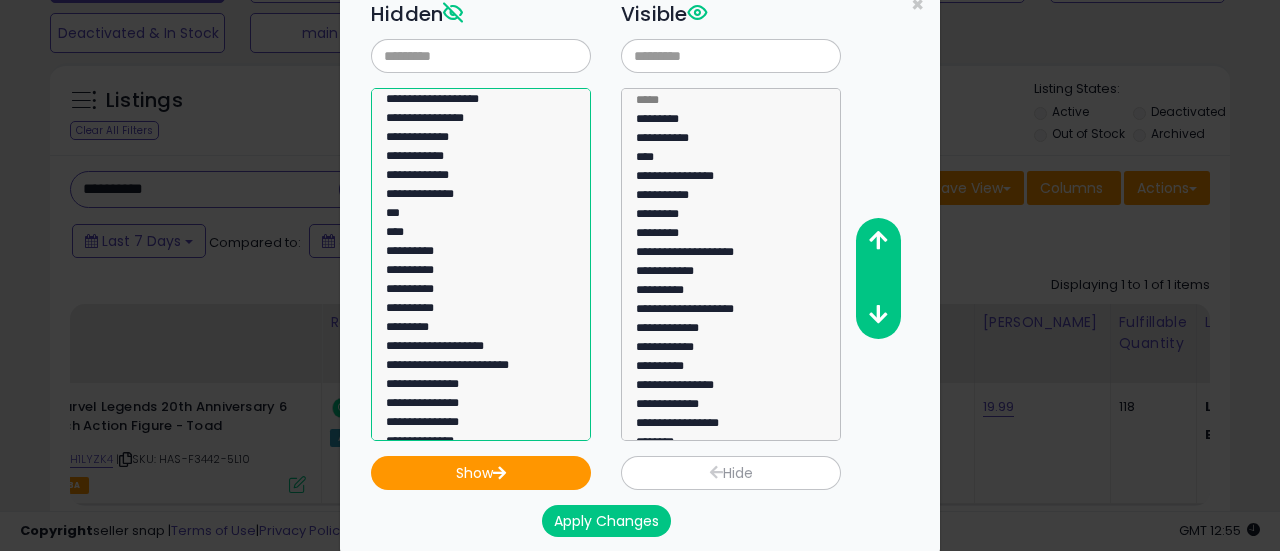select on "**********" 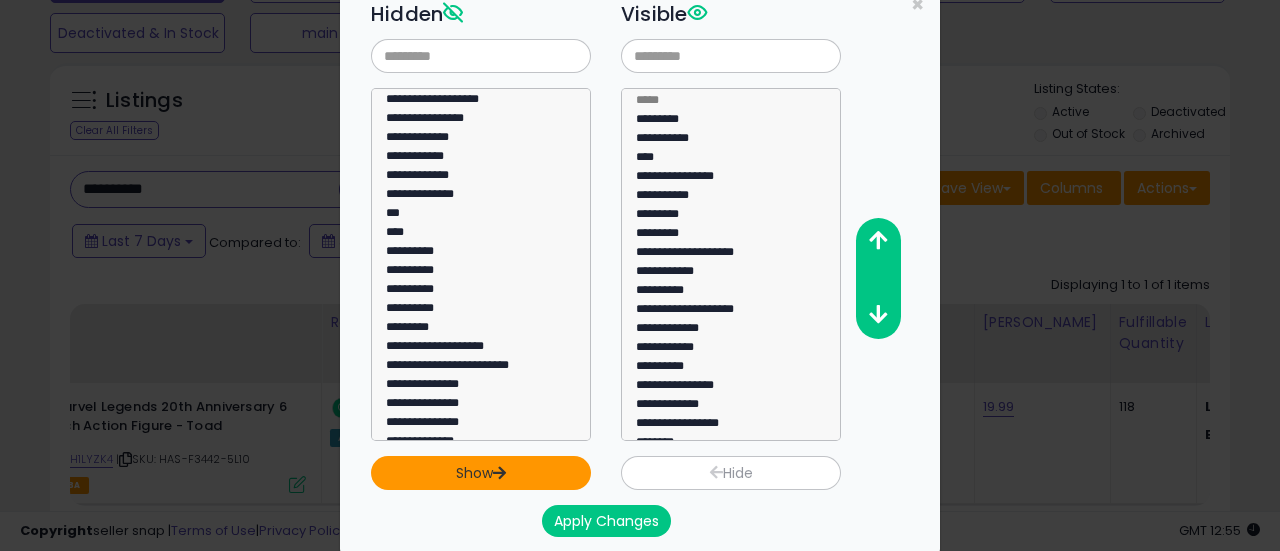 click on "Show" at bounding box center [481, 473] 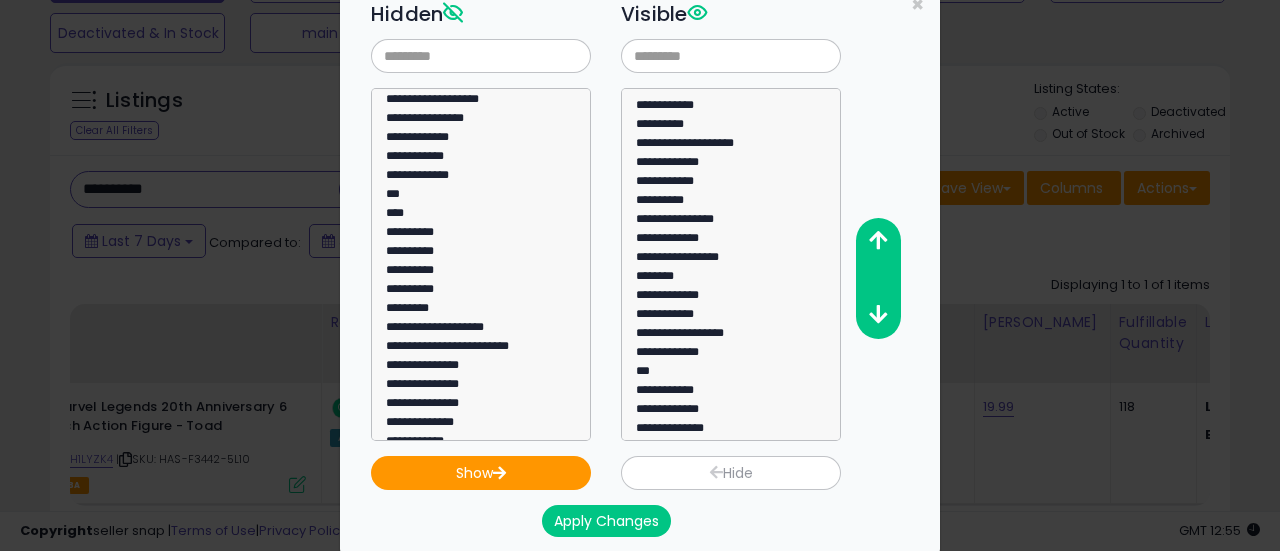 click on "Hide" at bounding box center (731, 465) 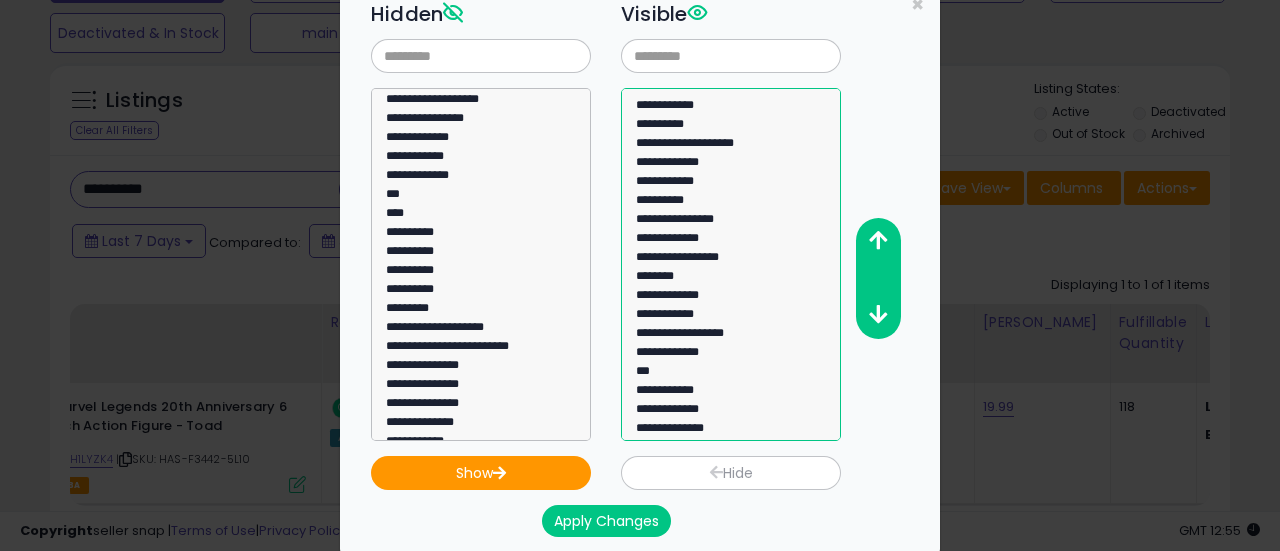 select on "**********" 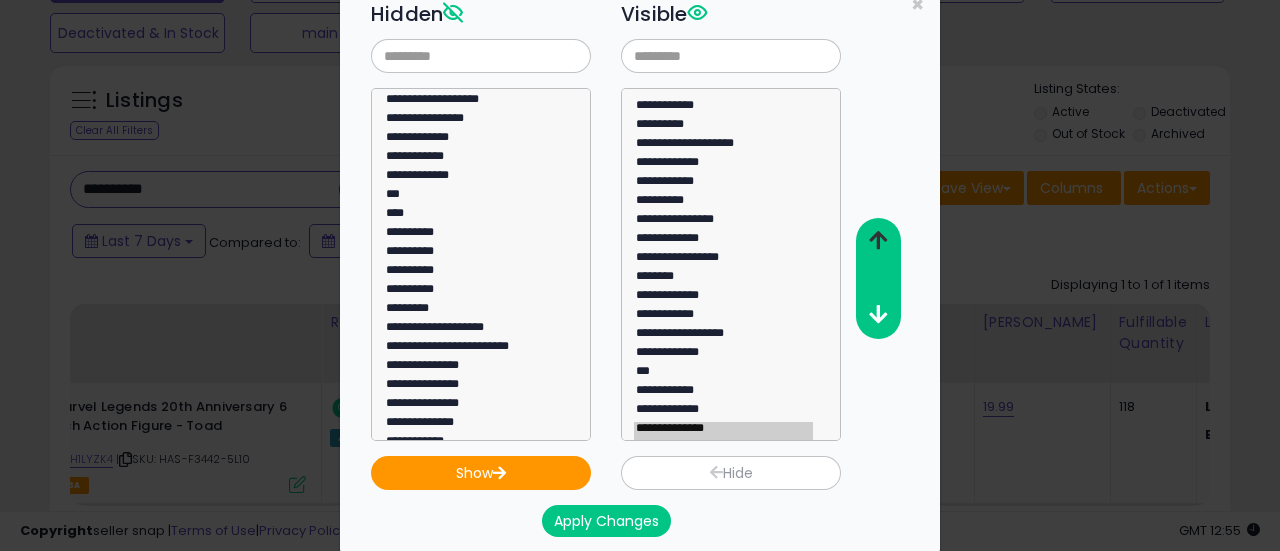 click at bounding box center (877, 241) 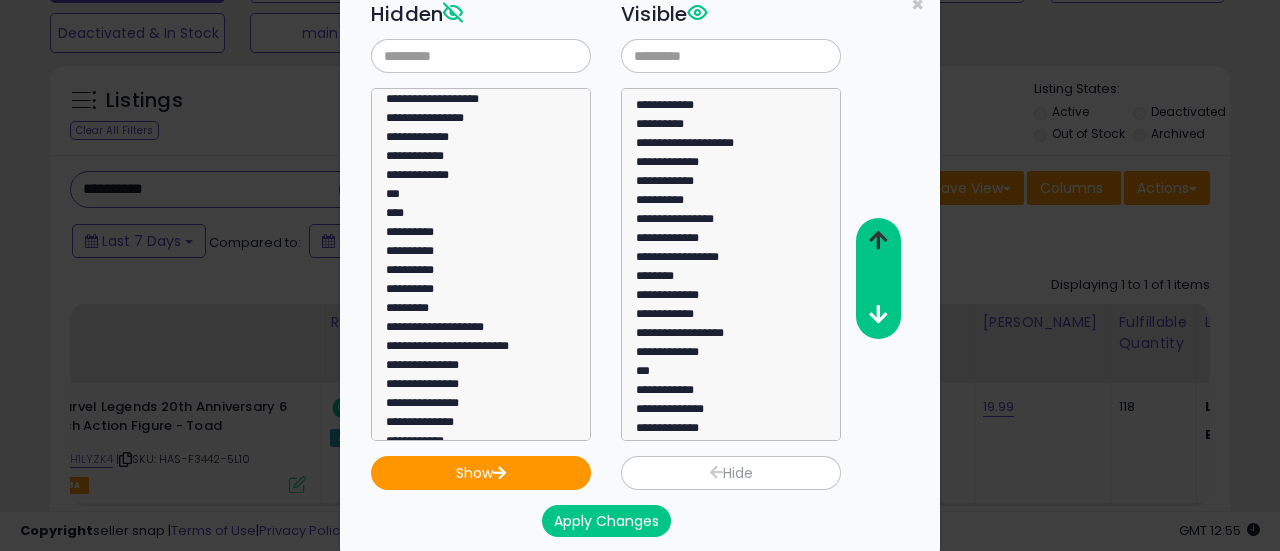 click at bounding box center (877, 241) 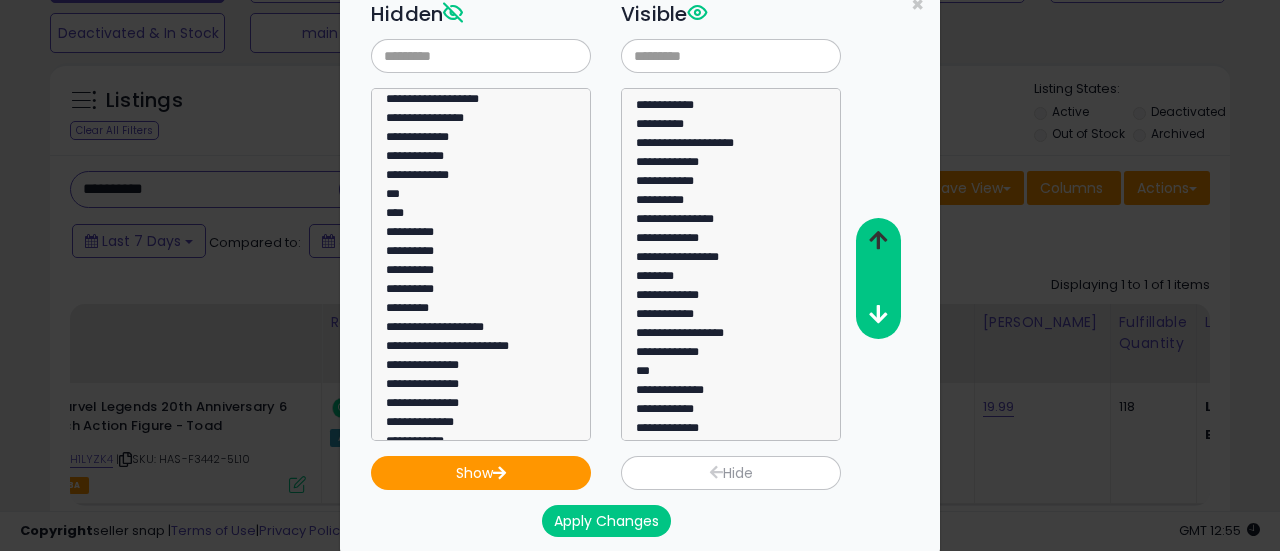 click at bounding box center [877, 241] 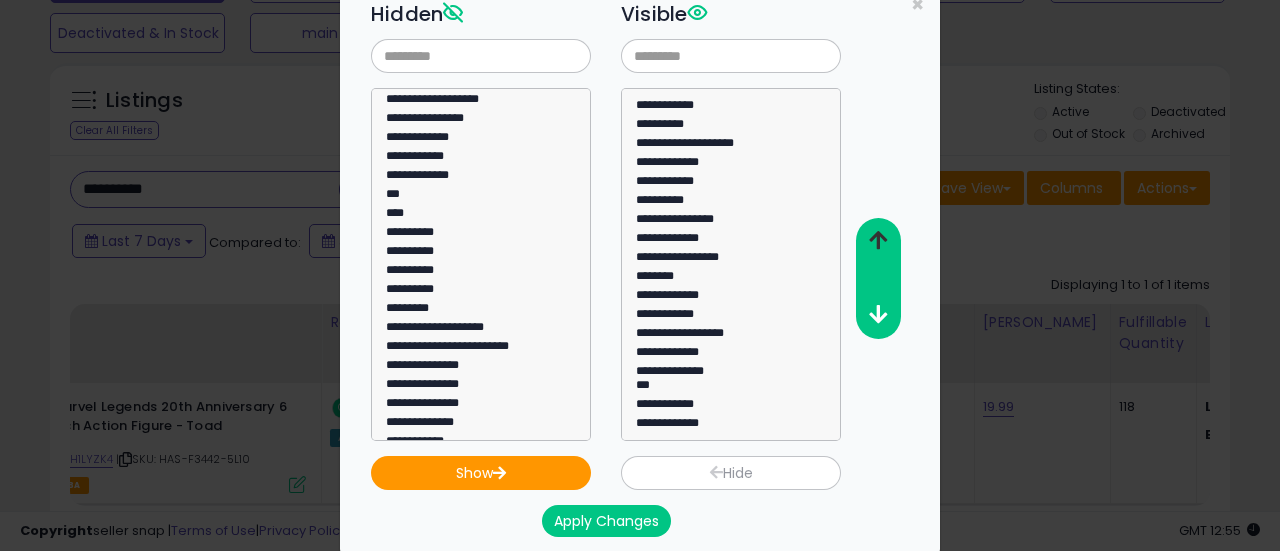 click at bounding box center (877, 241) 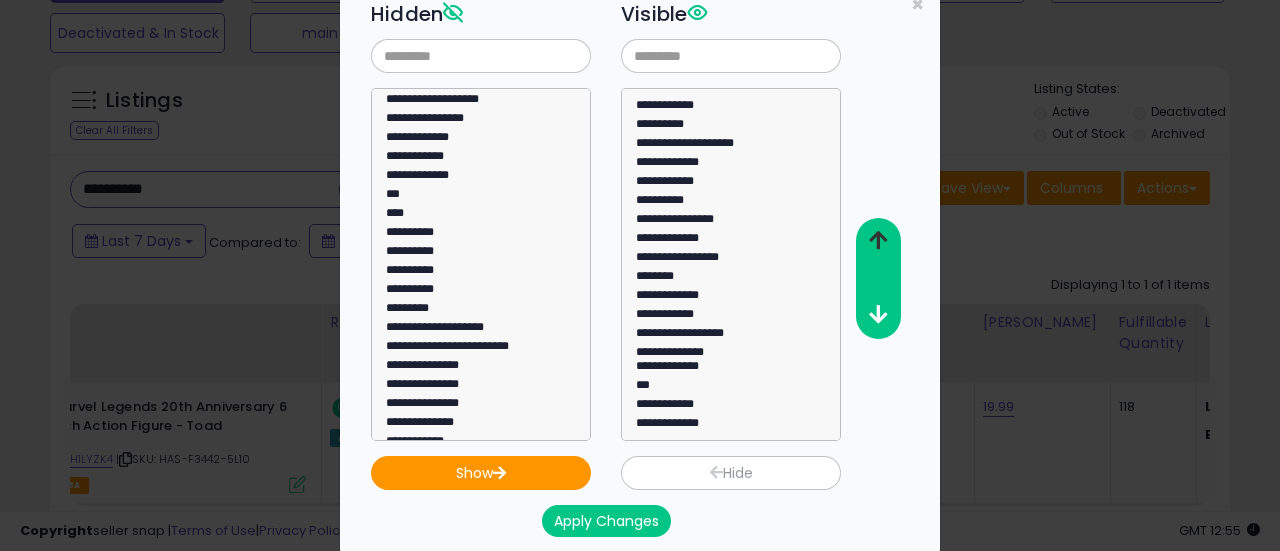 click at bounding box center (877, 241) 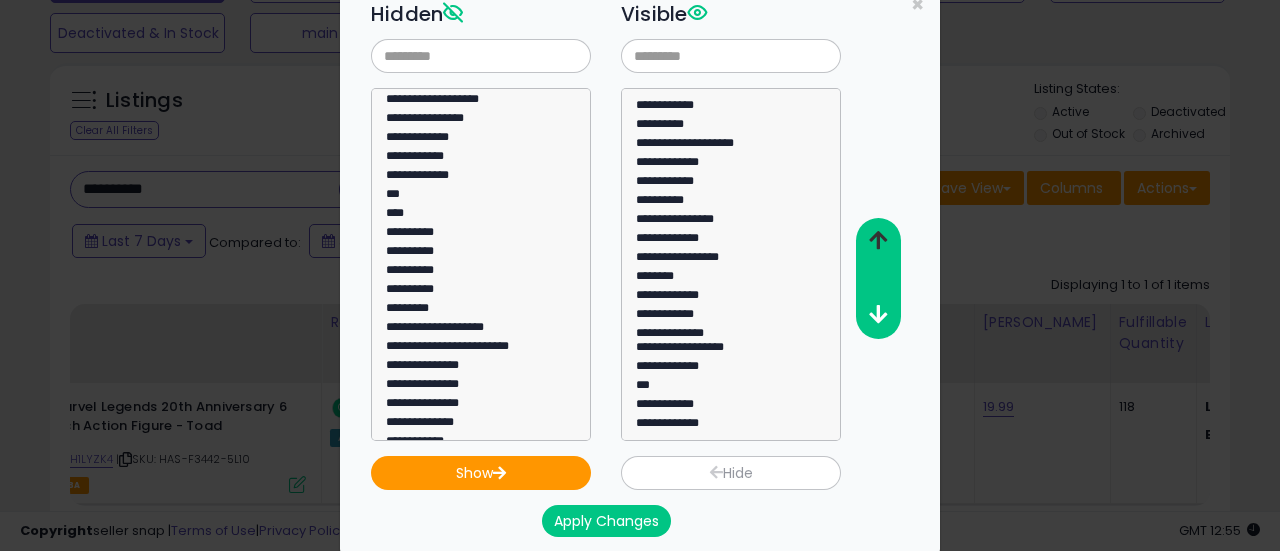 click at bounding box center (877, 241) 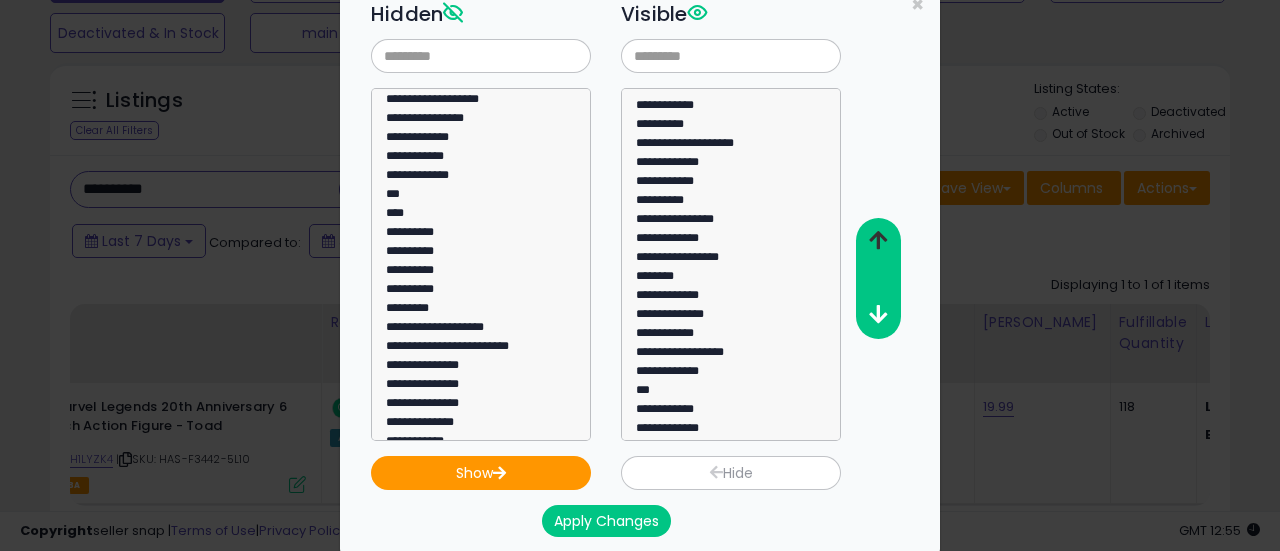 click at bounding box center (877, 241) 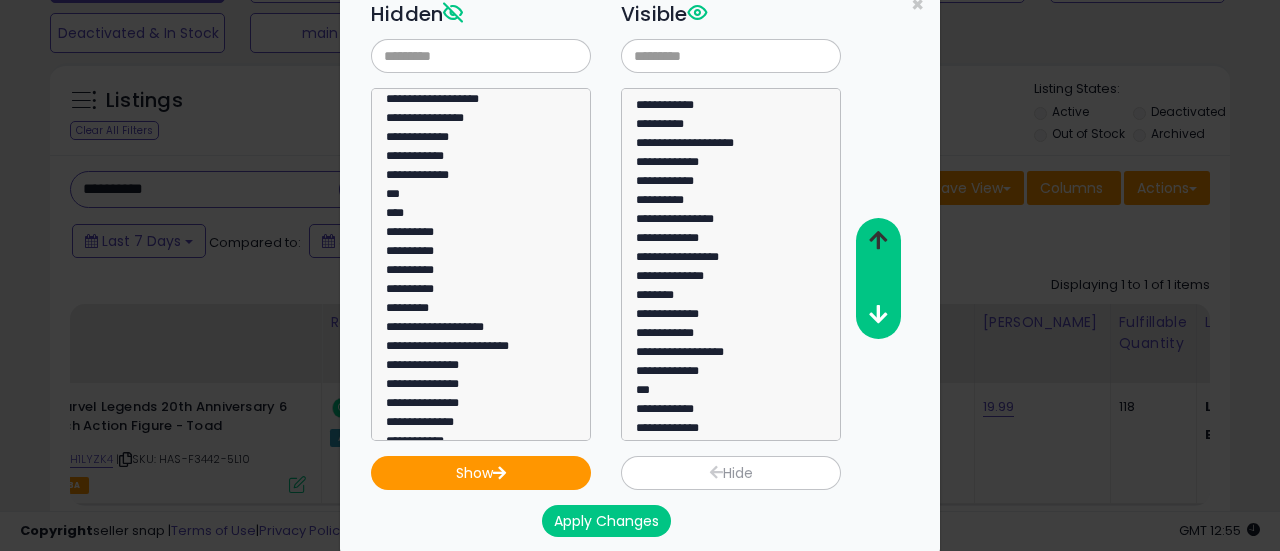 click at bounding box center [877, 241] 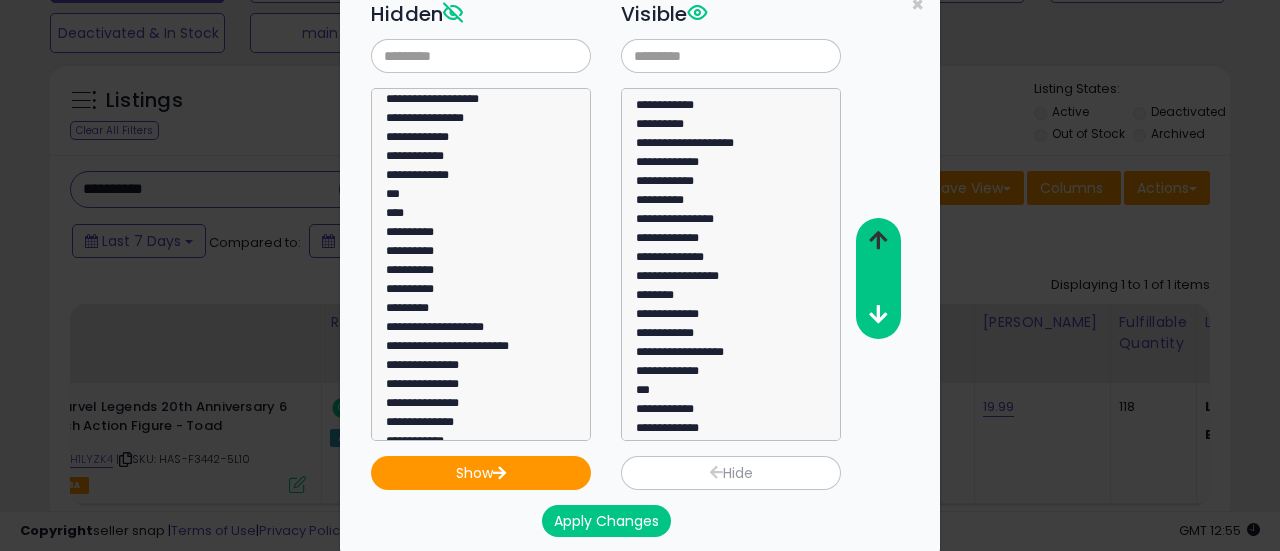 click at bounding box center (877, 241) 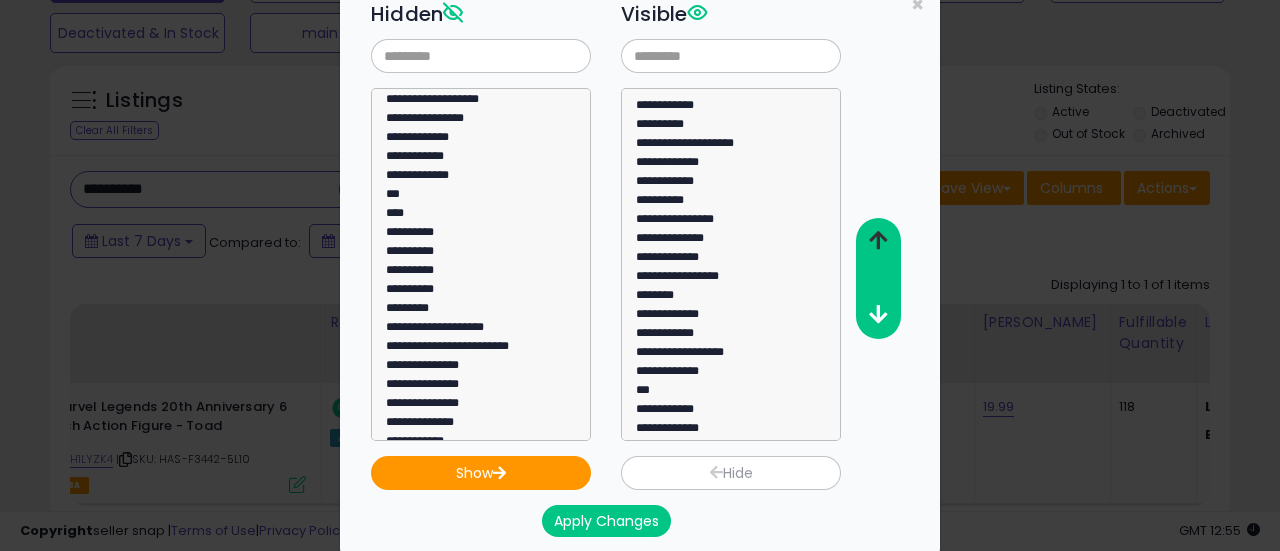 click at bounding box center [877, 241] 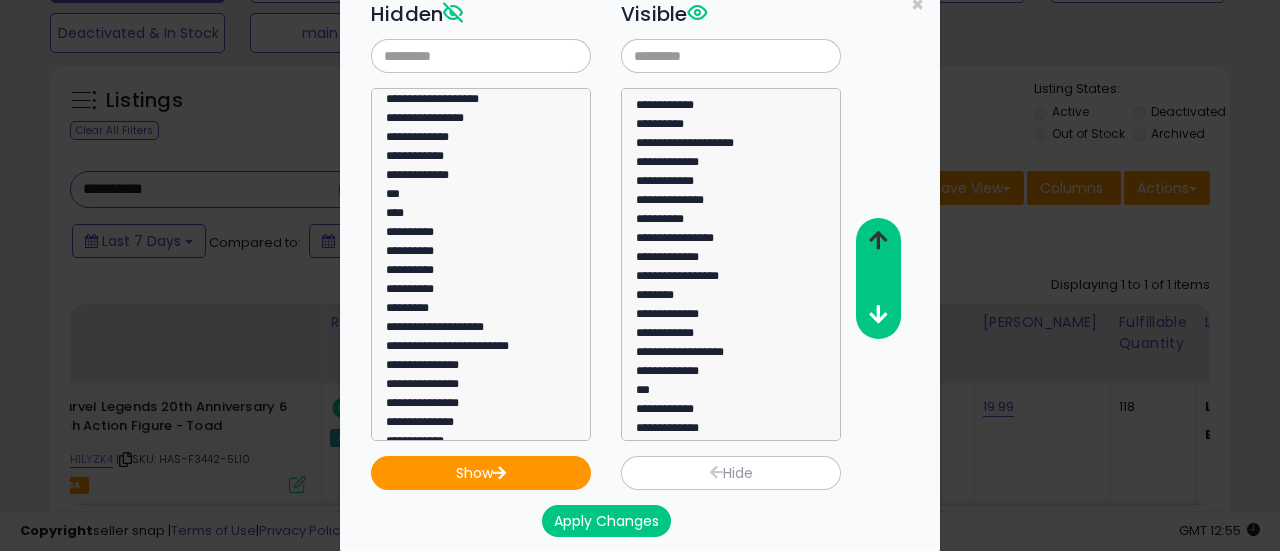 click at bounding box center [877, 241] 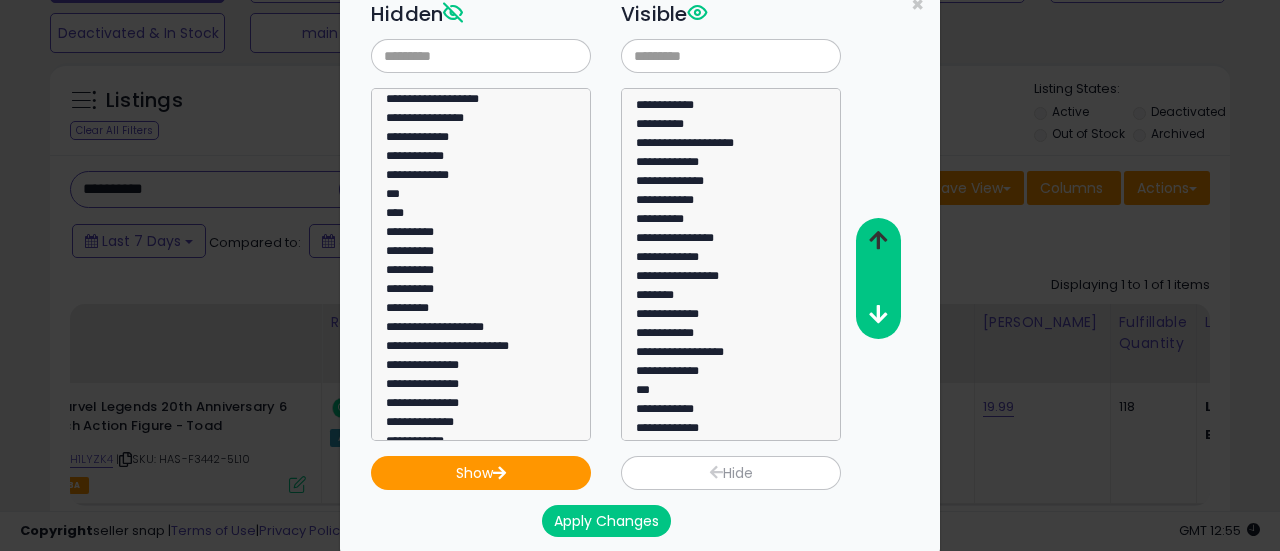 click at bounding box center [877, 241] 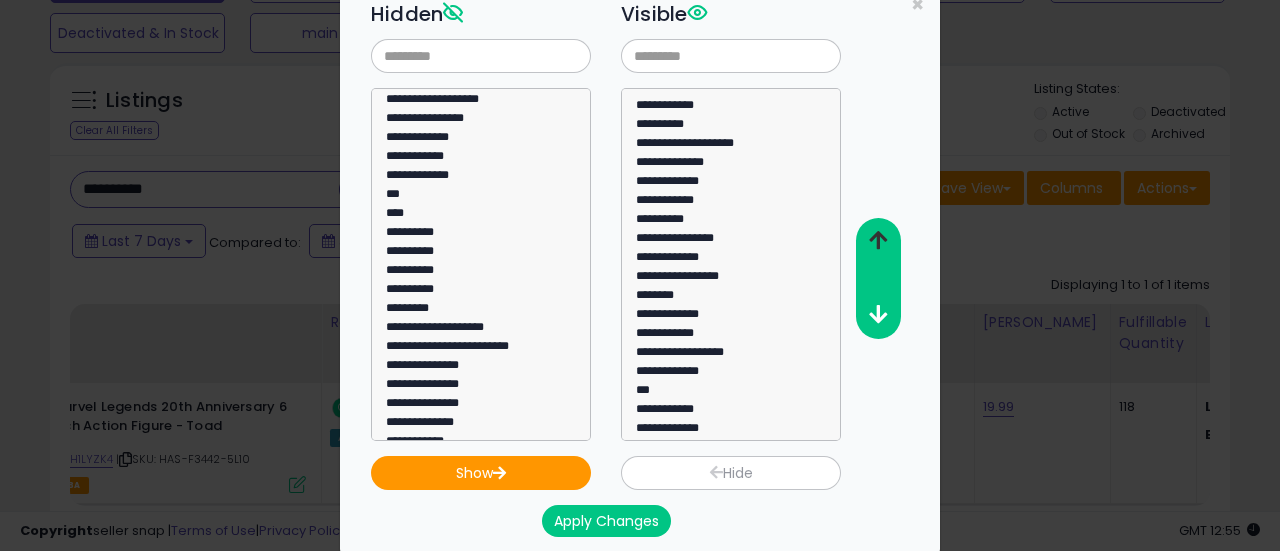 click at bounding box center (877, 241) 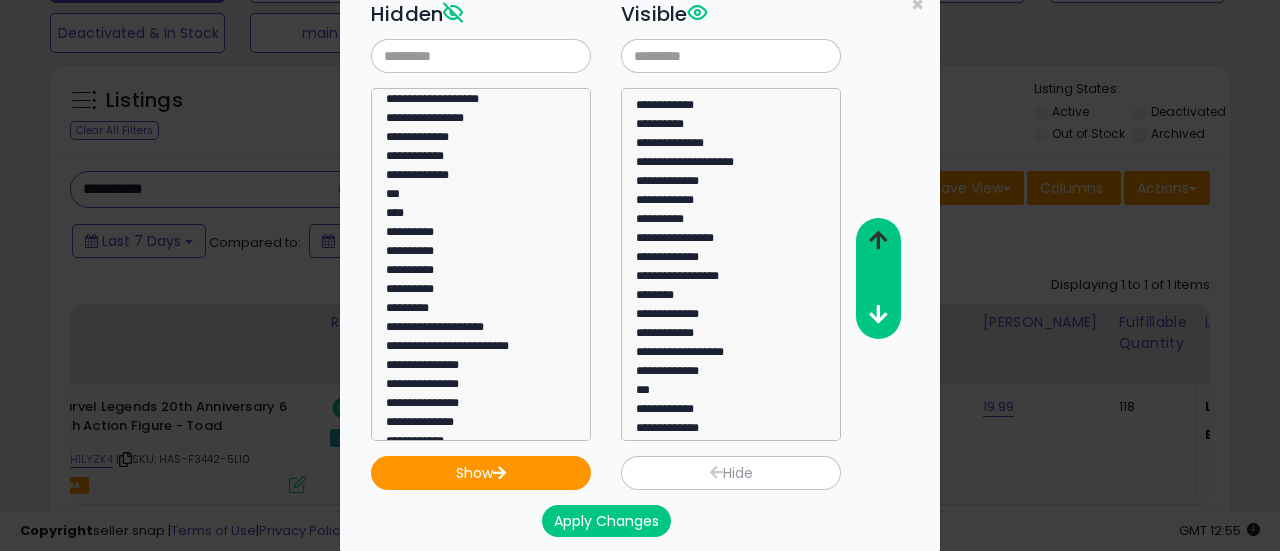 click at bounding box center [877, 241] 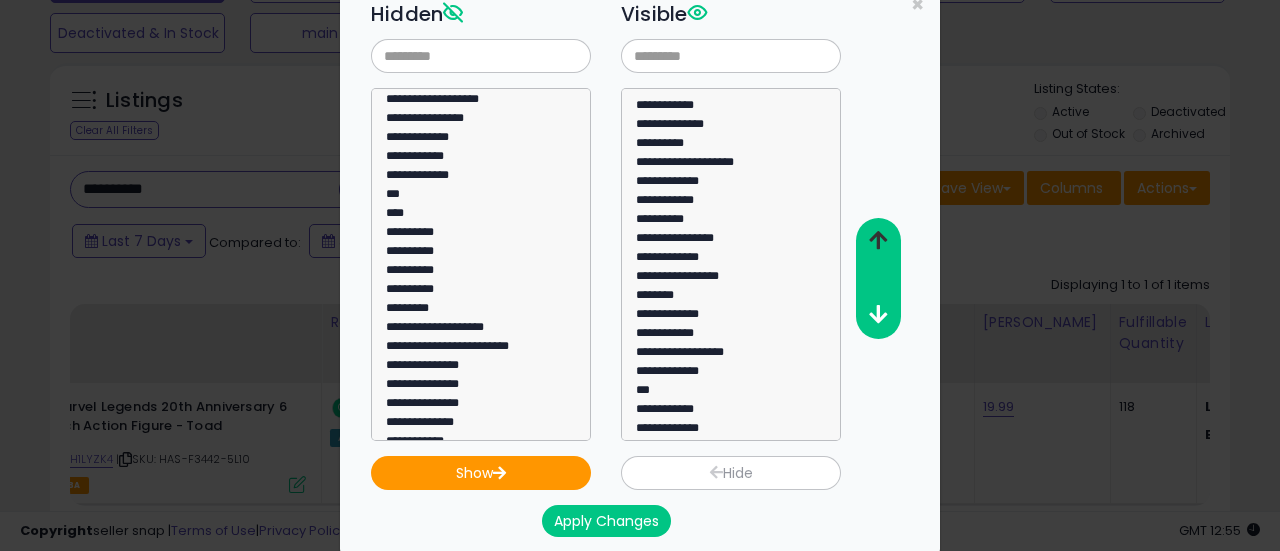 click at bounding box center (877, 241) 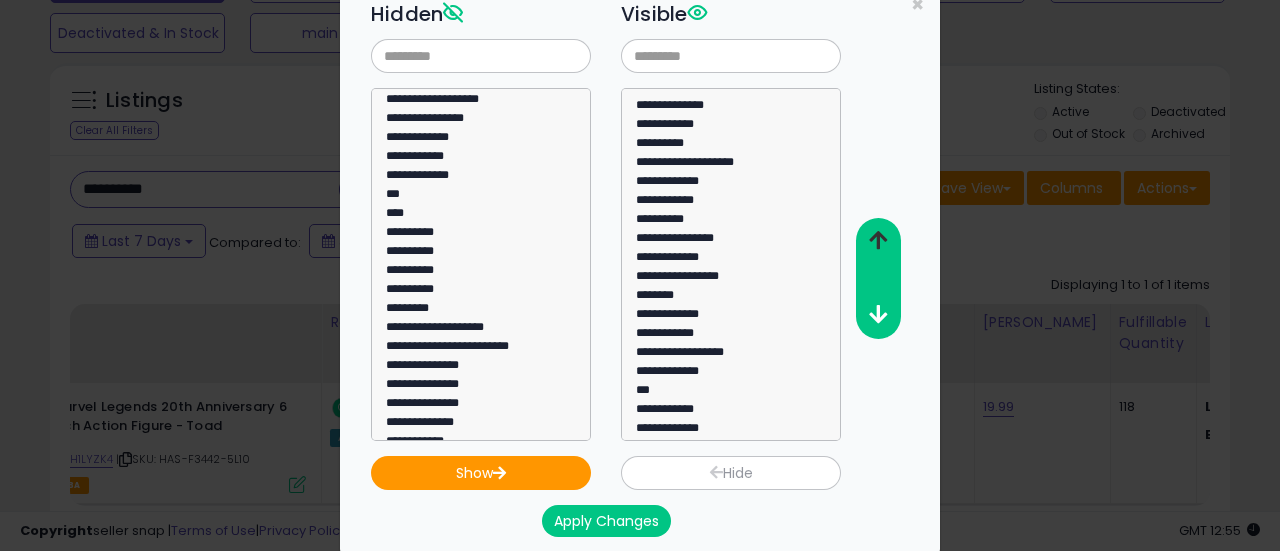 click at bounding box center [877, 241] 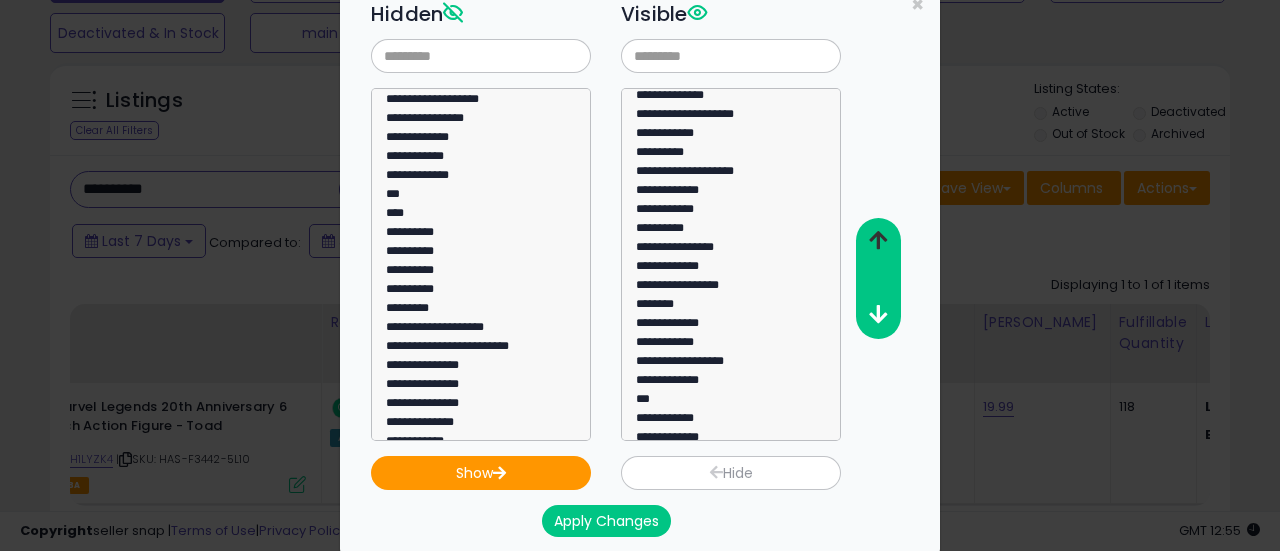 click at bounding box center (877, 241) 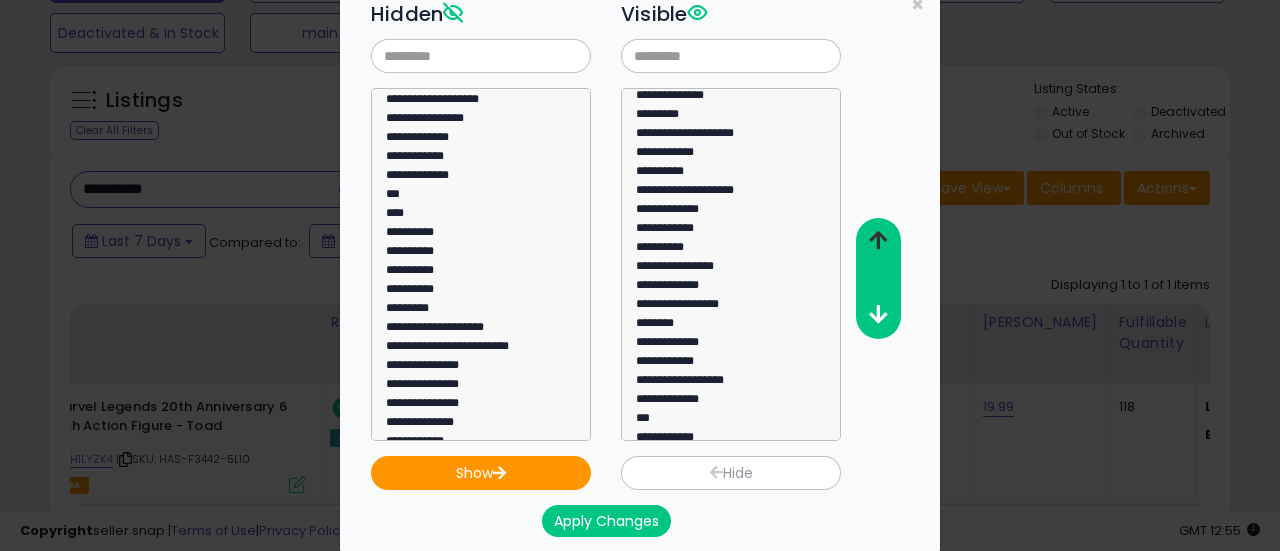 click at bounding box center [878, 240] 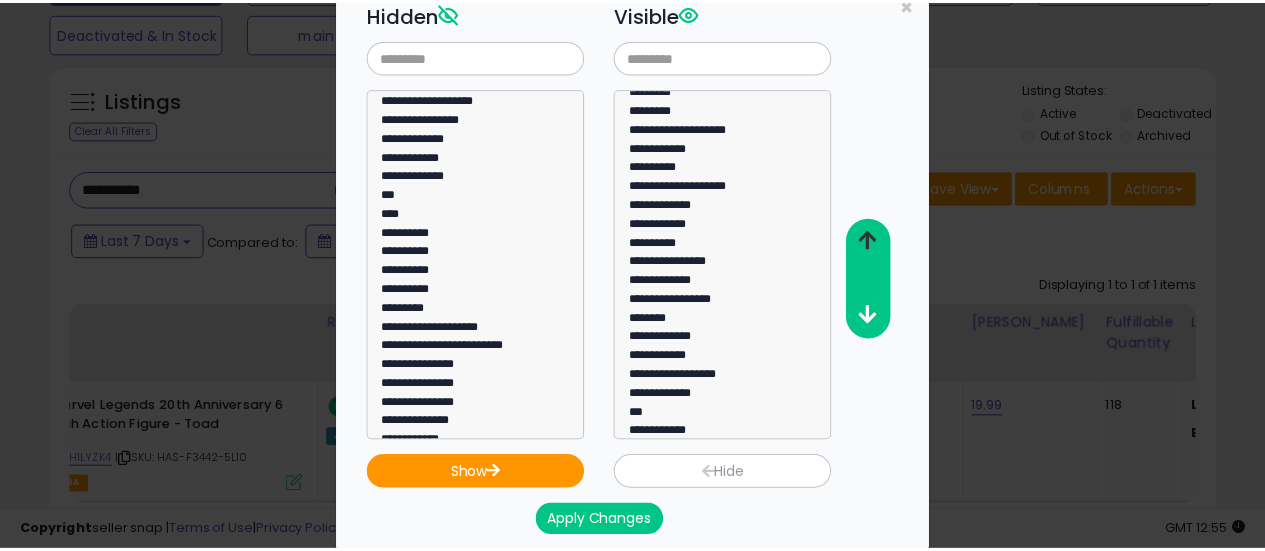 scroll, scrollTop: 119, scrollLeft: 0, axis: vertical 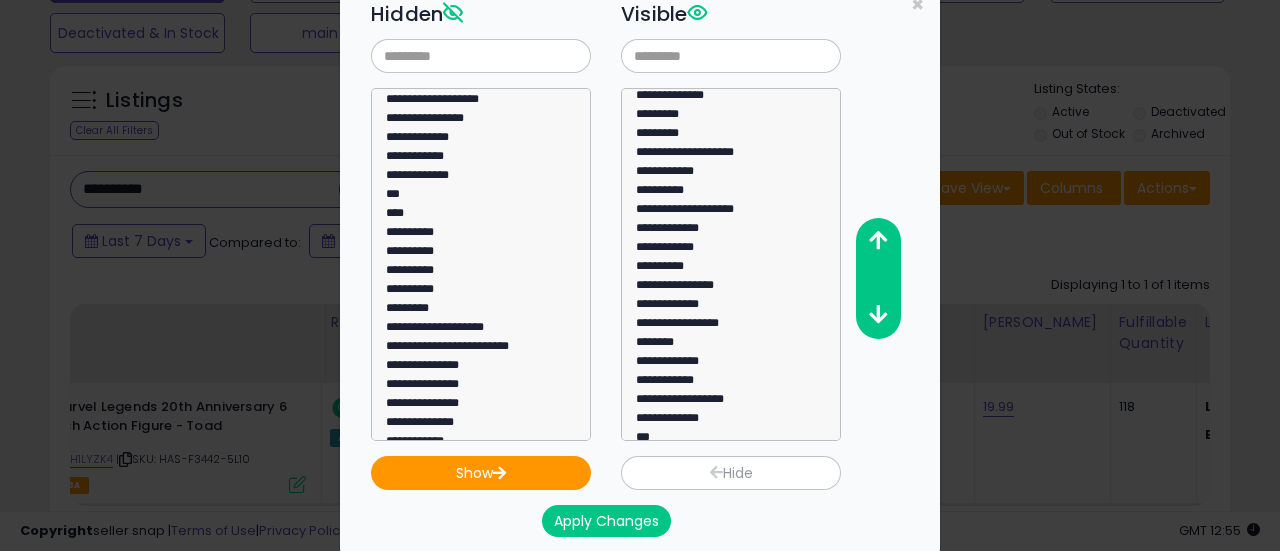 click on "Apply Changes" at bounding box center (606, 521) 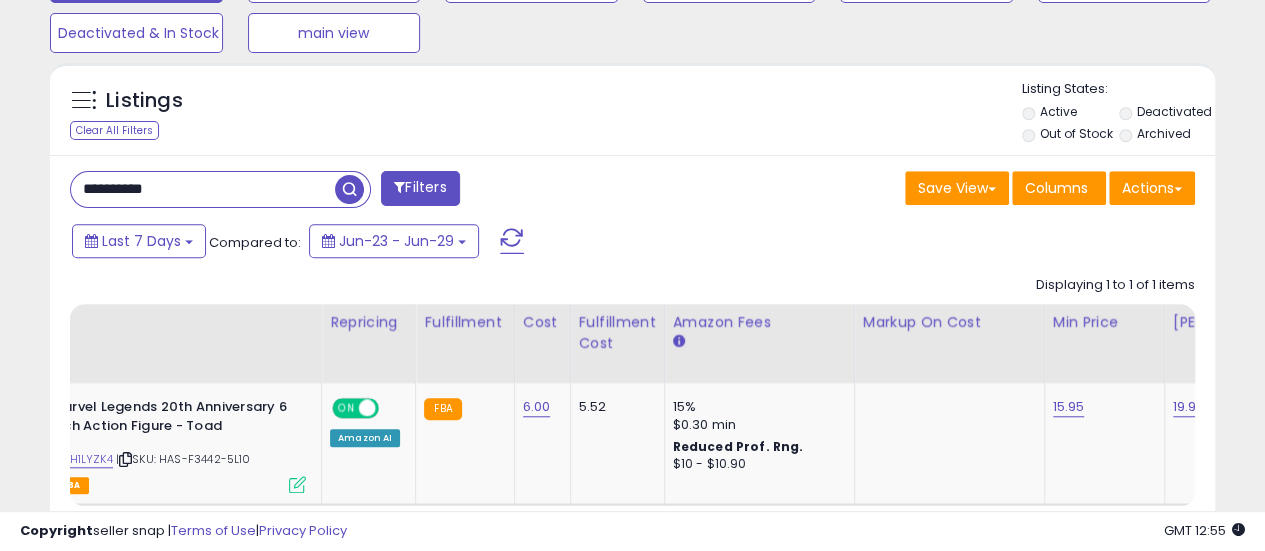 scroll, scrollTop: 410, scrollLeft: 674, axis: both 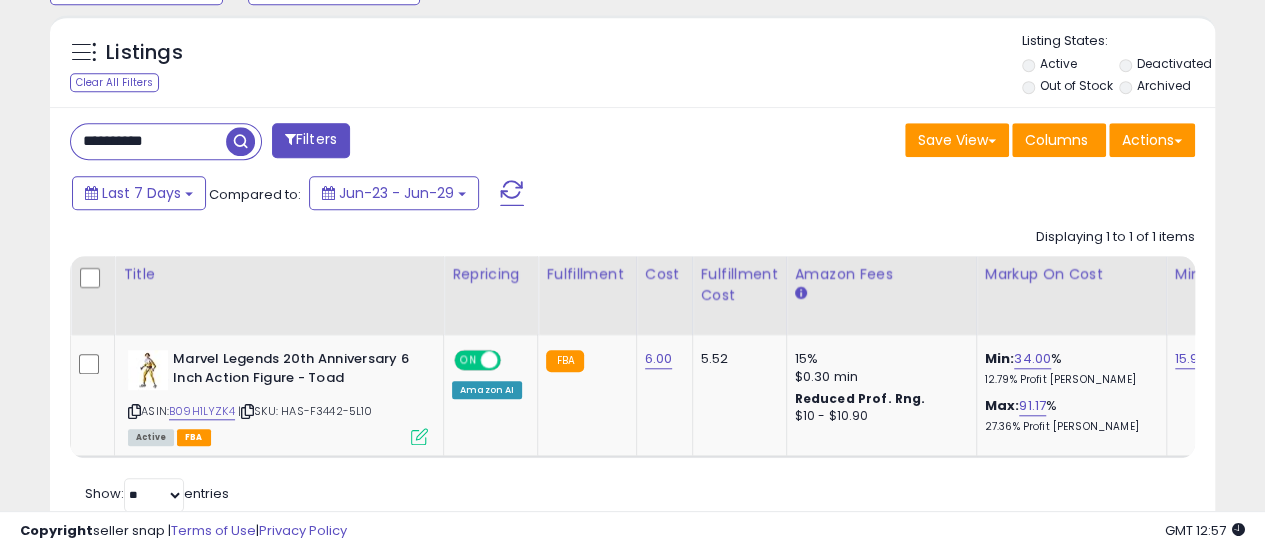 click on "**********" at bounding box center (148, 141) 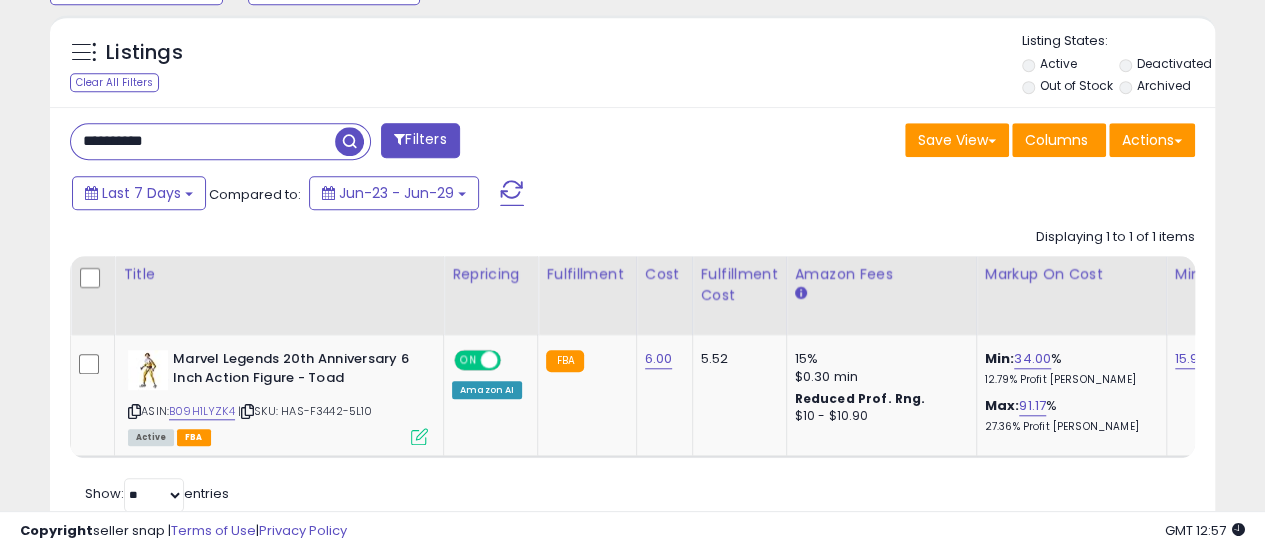 paste 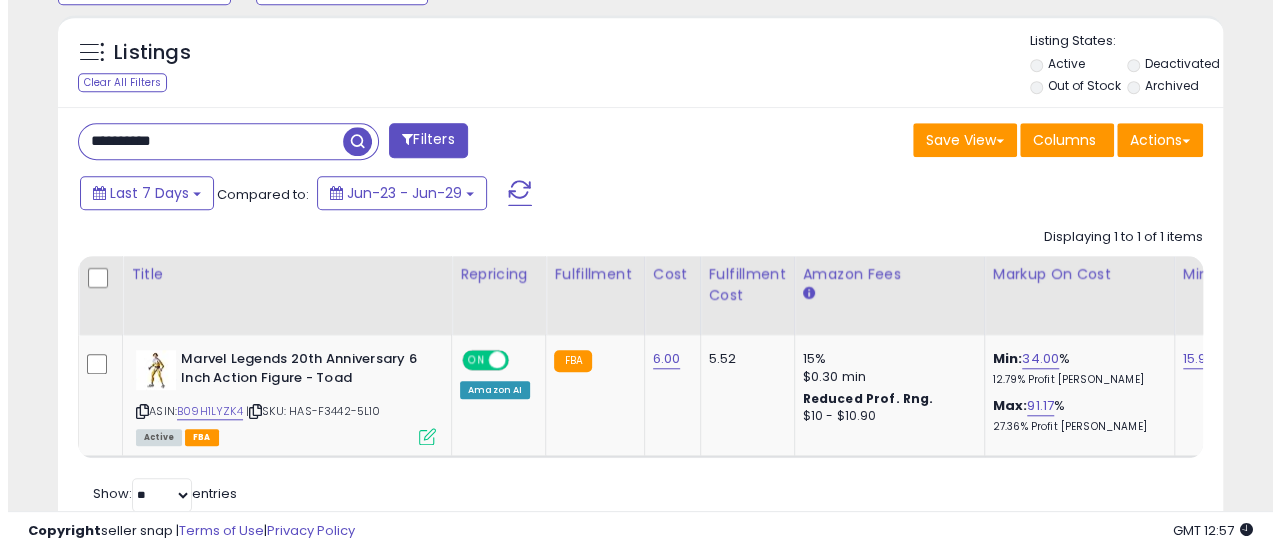 scroll, scrollTop: 667, scrollLeft: 0, axis: vertical 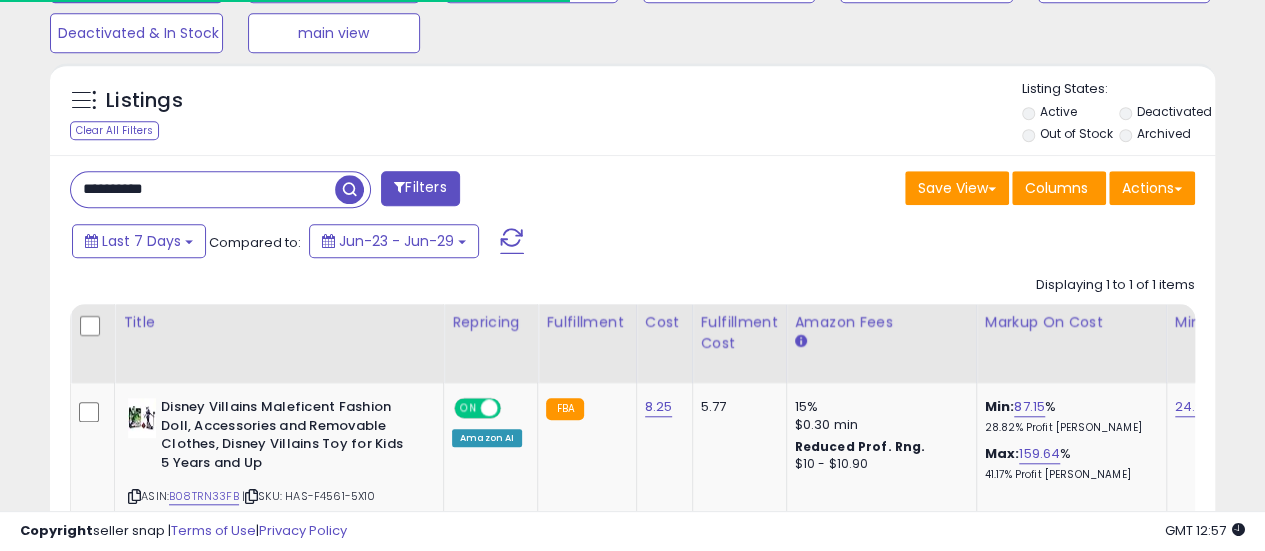 click on "Listings
Clear All Filters" at bounding box center [151, 113] 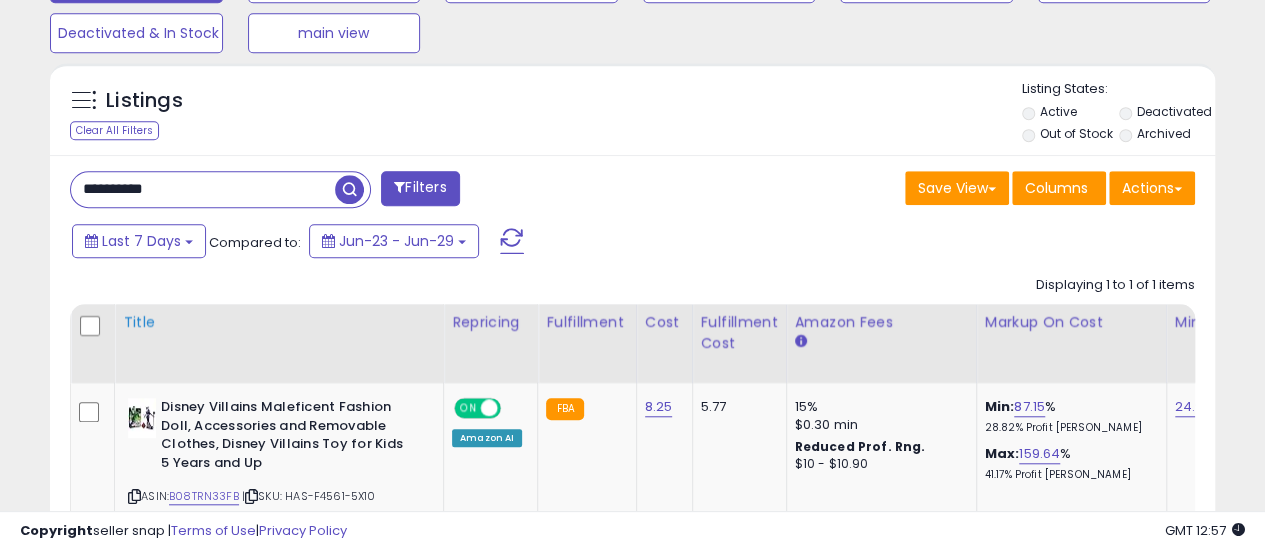 scroll, scrollTop: 999590, scrollLeft: 999326, axis: both 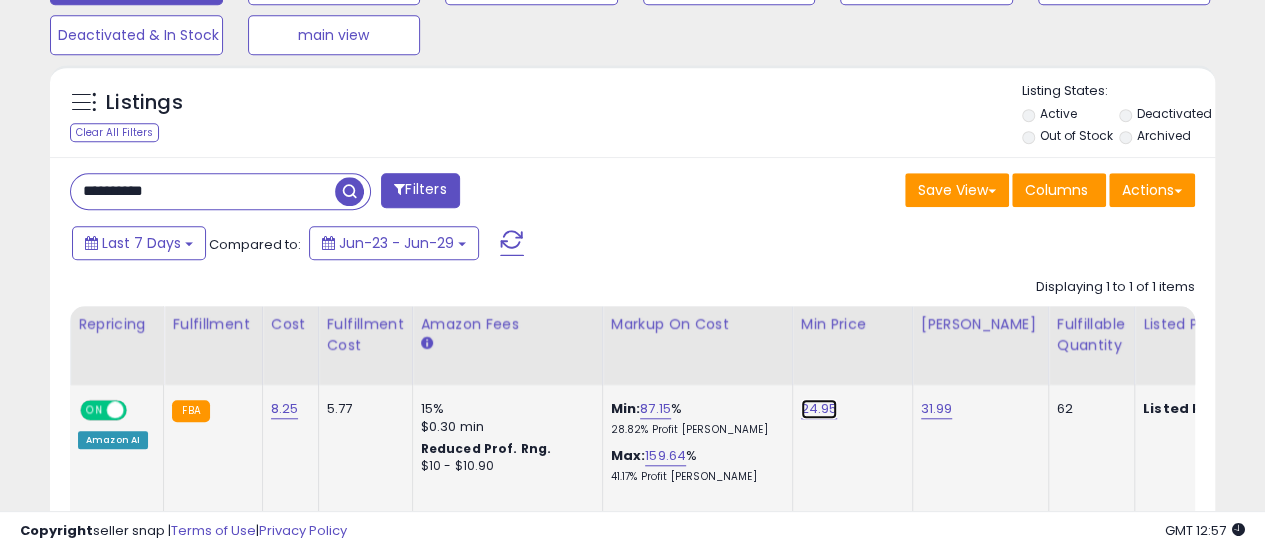 click on "24.95" at bounding box center [819, 409] 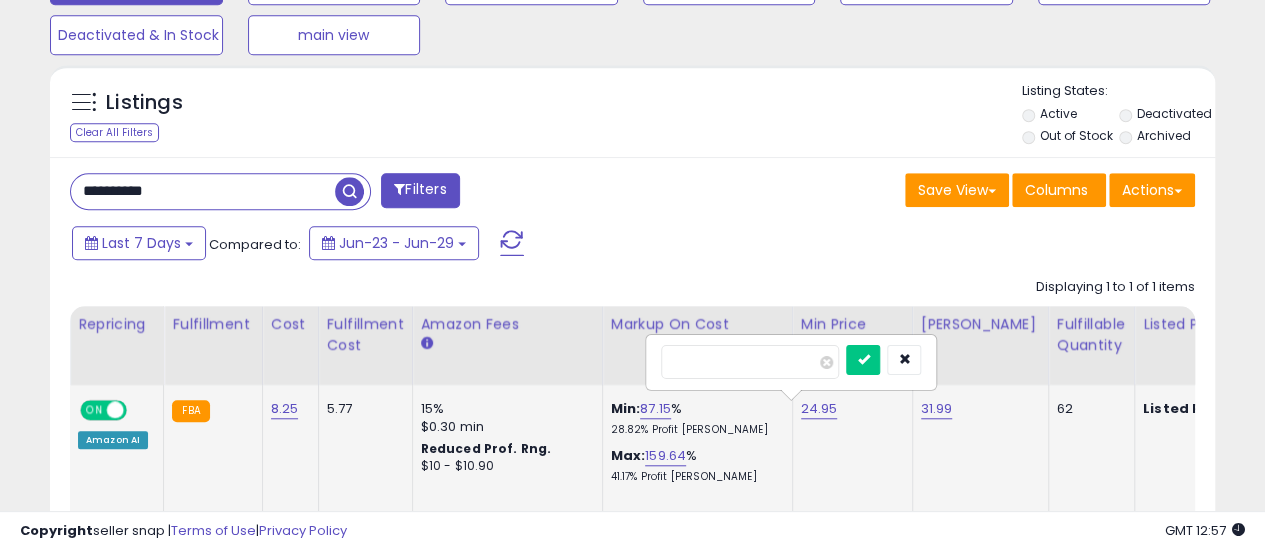 type on "*****" 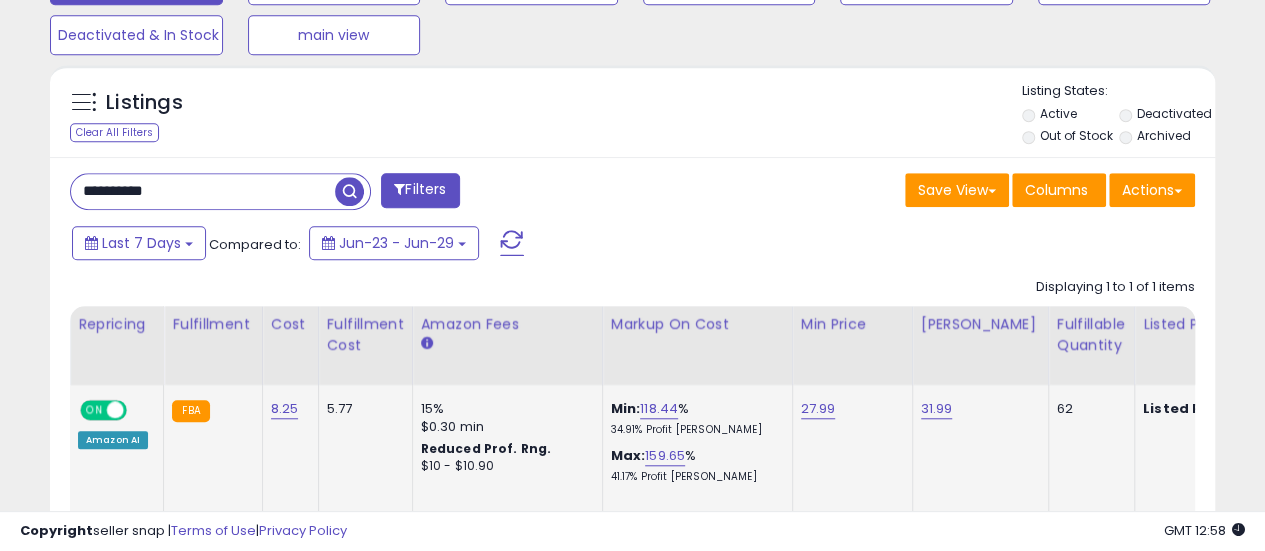 click on "**********" at bounding box center (203, 191) 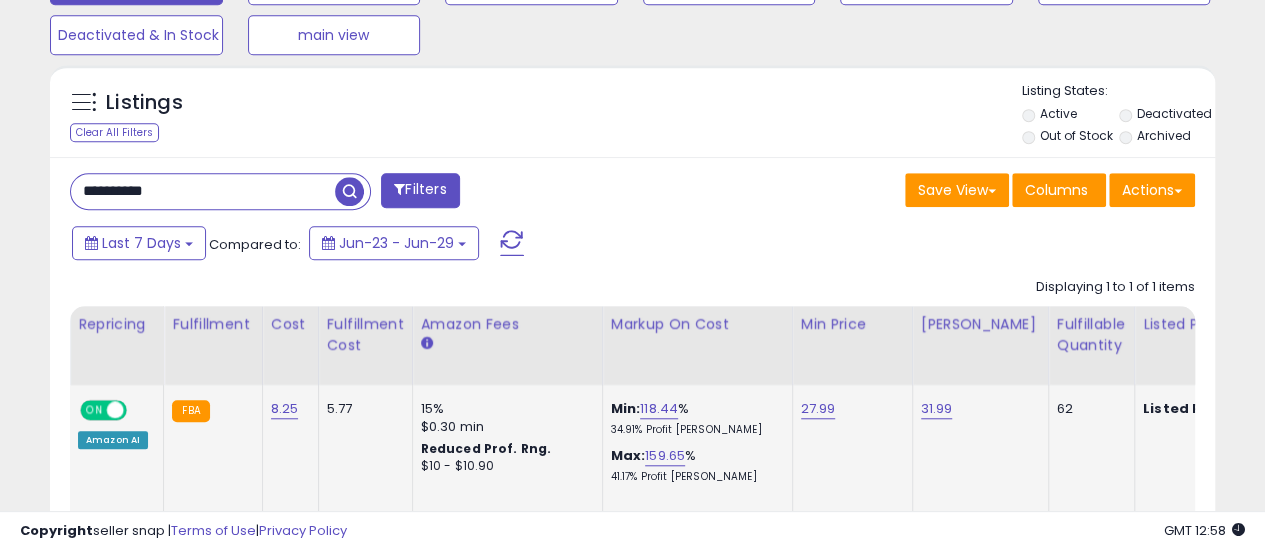 paste 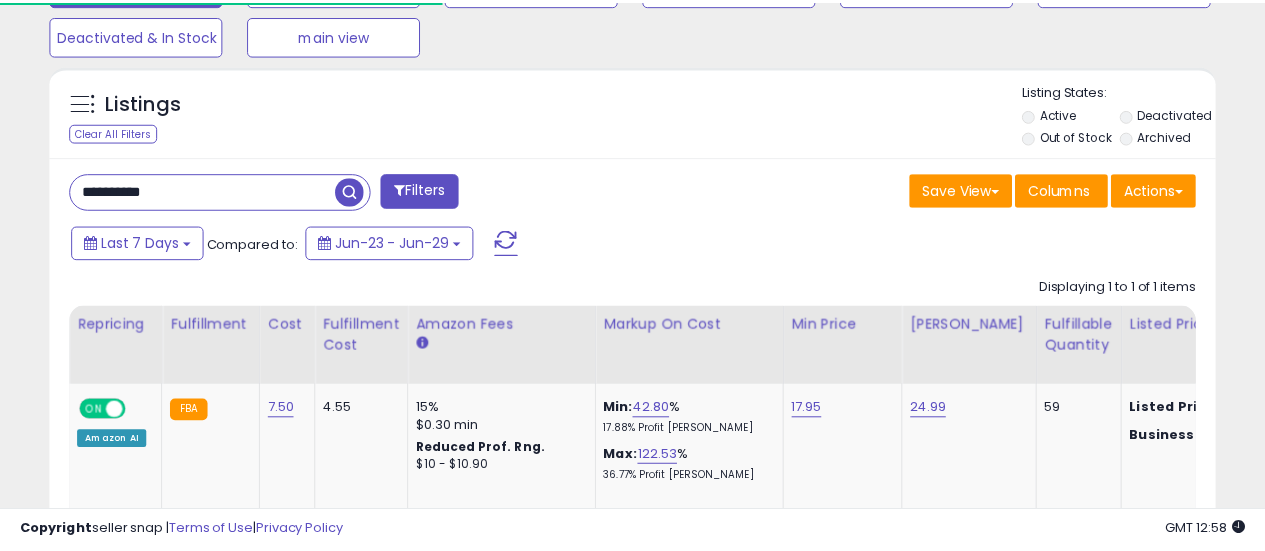 scroll, scrollTop: 410, scrollLeft: 674, axis: both 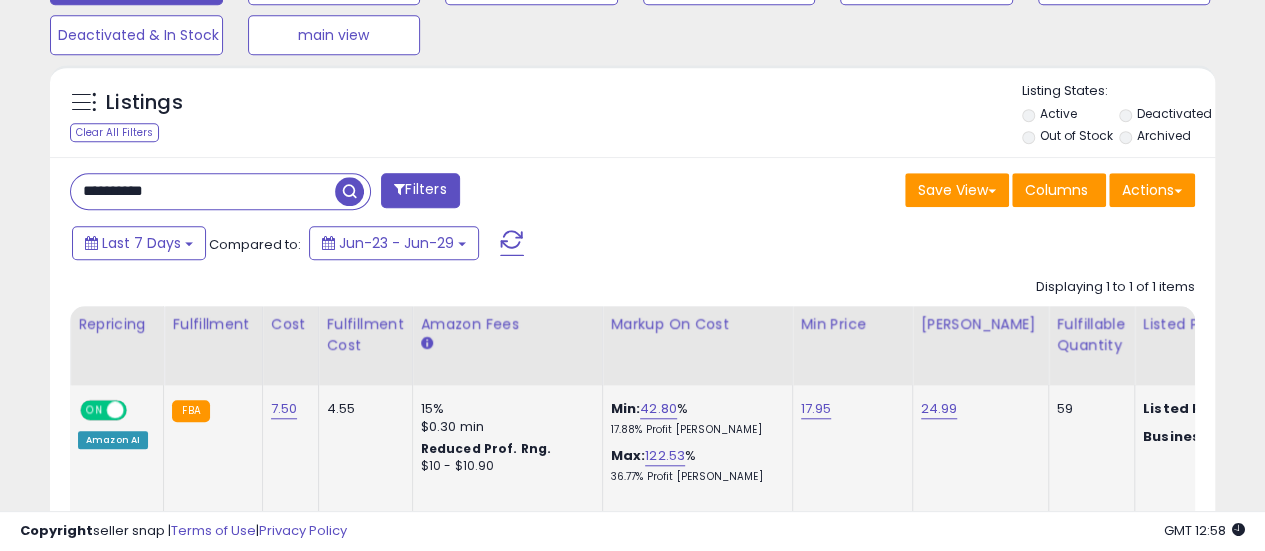 click on "17.95" 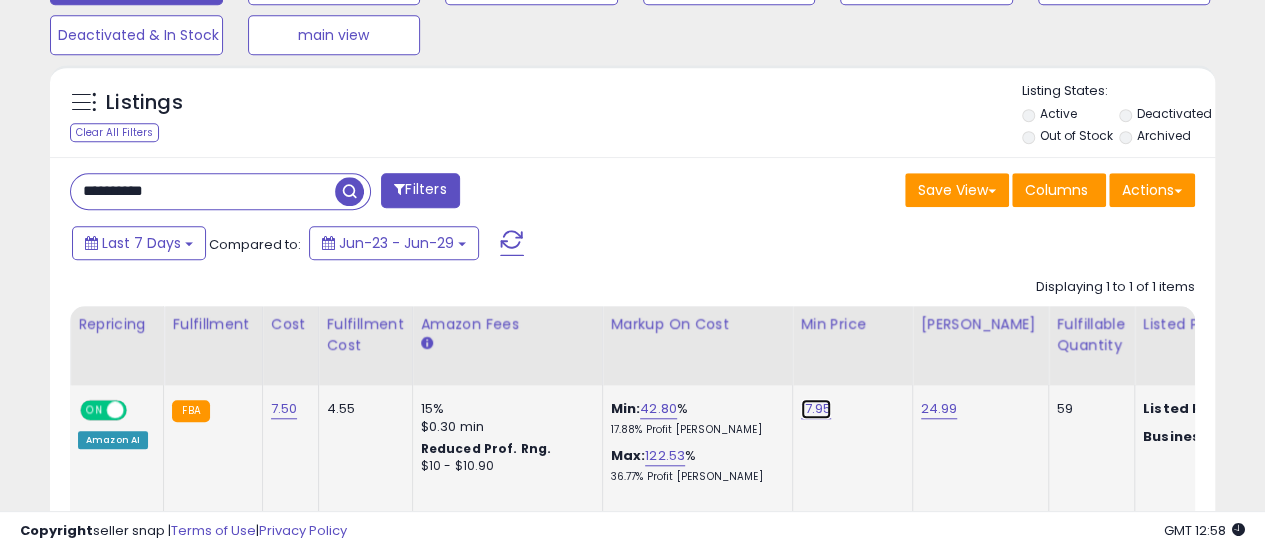 click on "17.95" at bounding box center (816, 409) 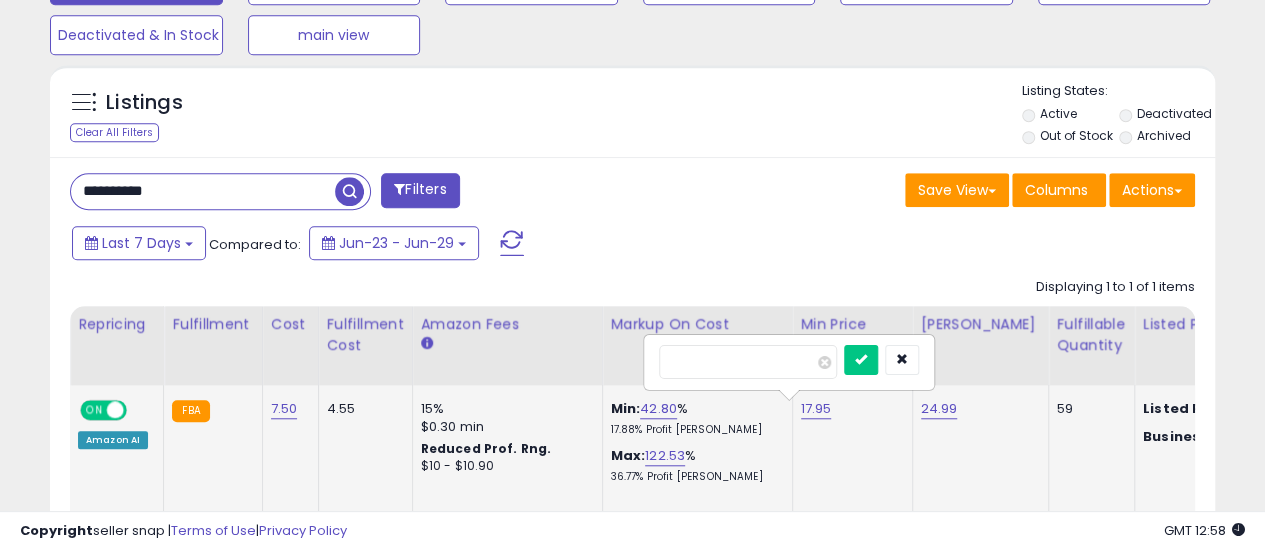 type on "****" 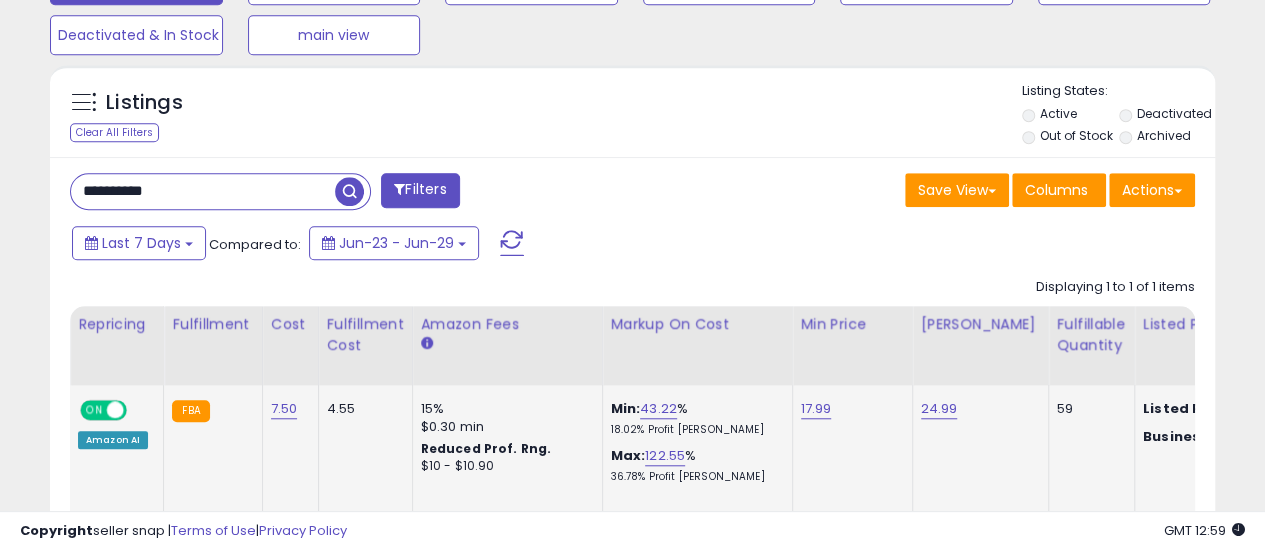 click on "**********" at bounding box center [203, 191] 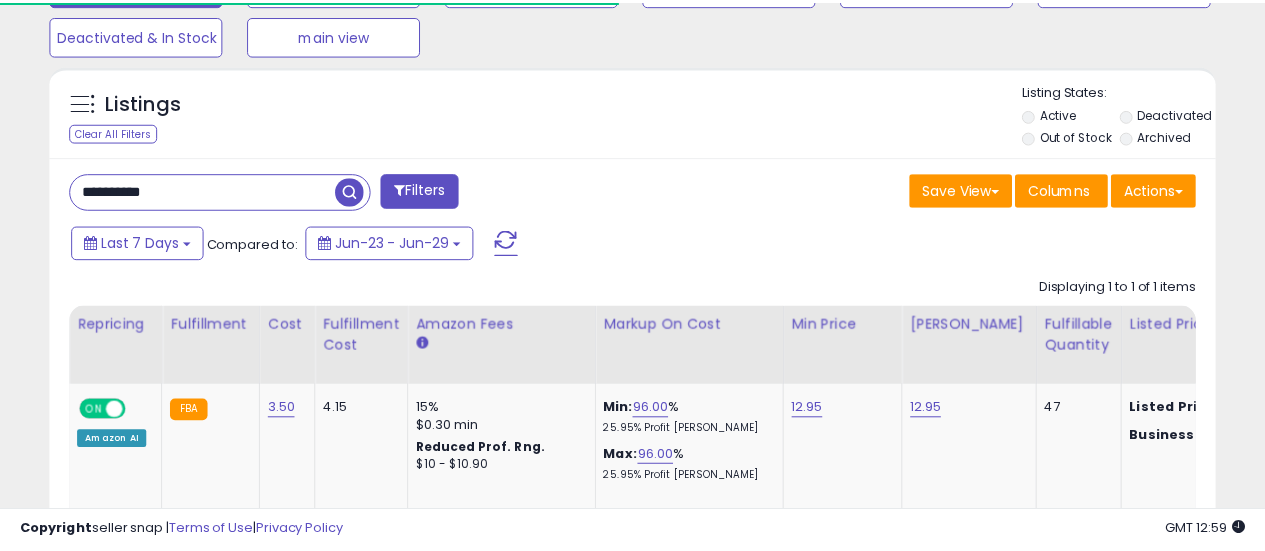 scroll, scrollTop: 410, scrollLeft: 674, axis: both 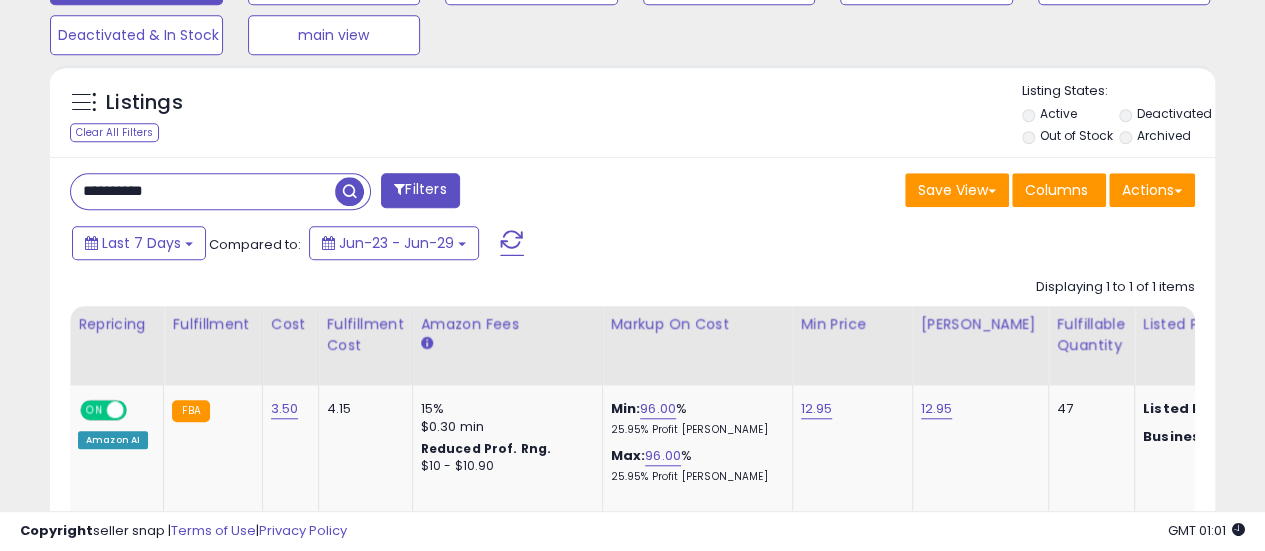 paste 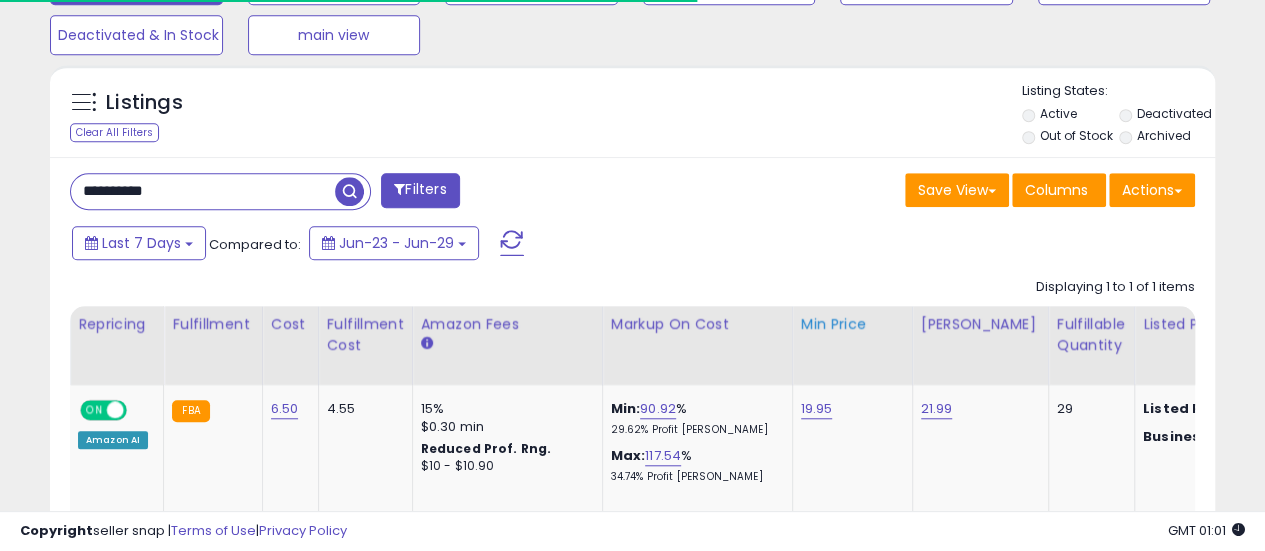 scroll, scrollTop: 410, scrollLeft: 674, axis: both 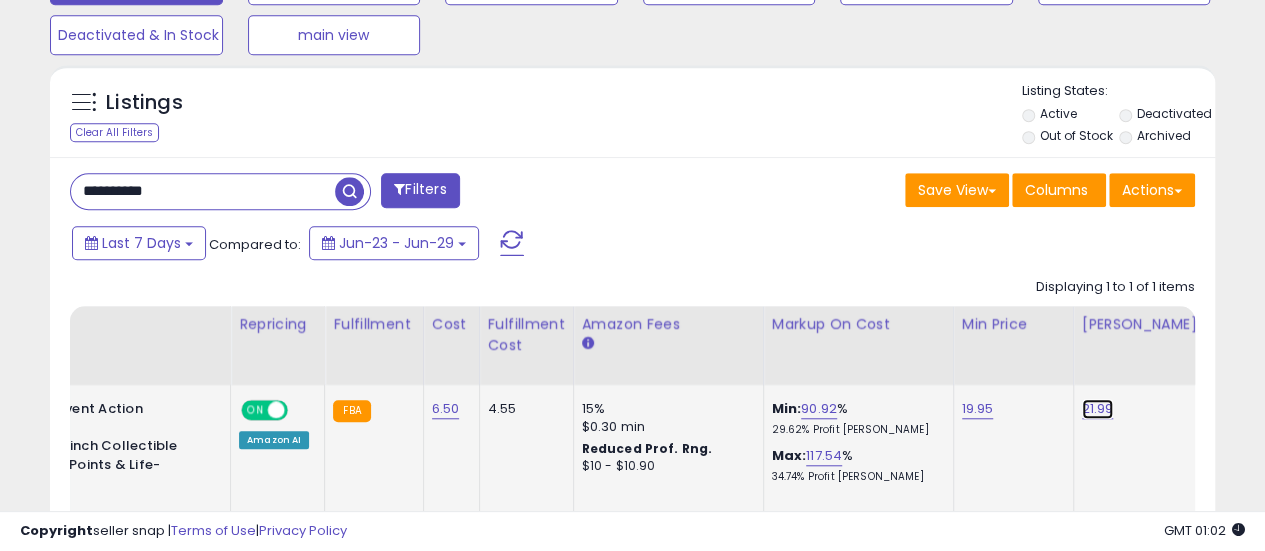 click on "21.99" at bounding box center [1098, 409] 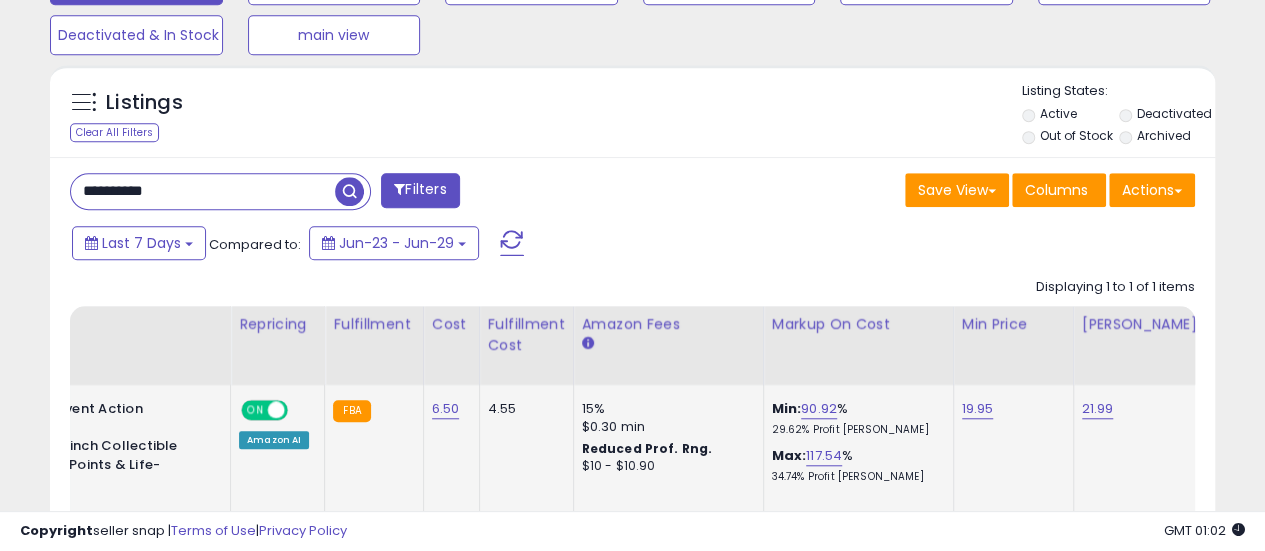 scroll, scrollTop: 0, scrollLeft: 307, axis: horizontal 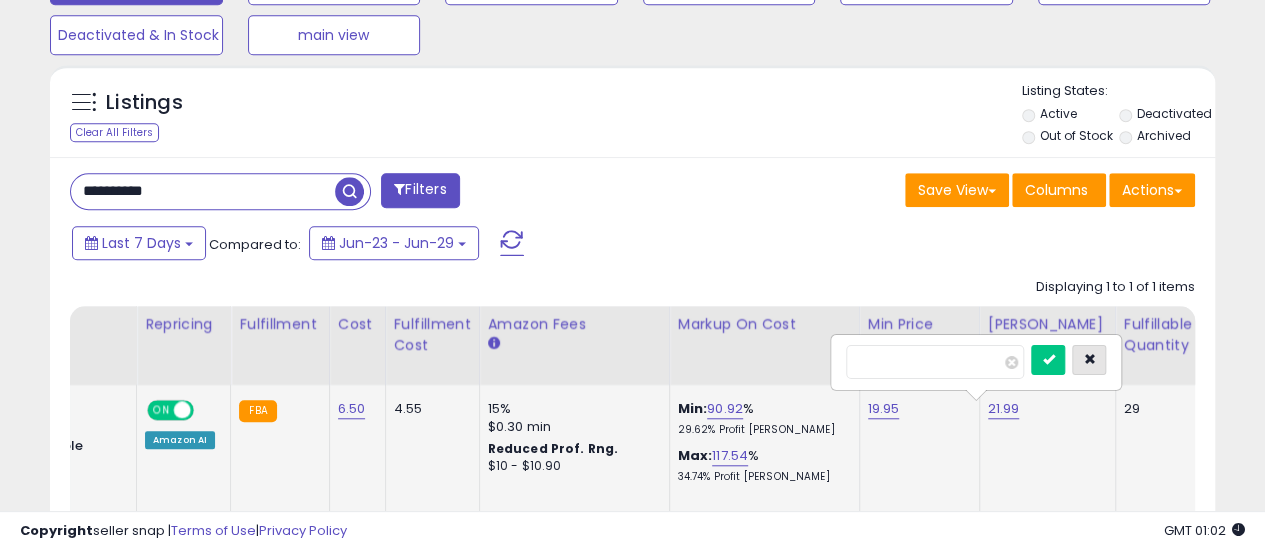 click at bounding box center (1089, 359) 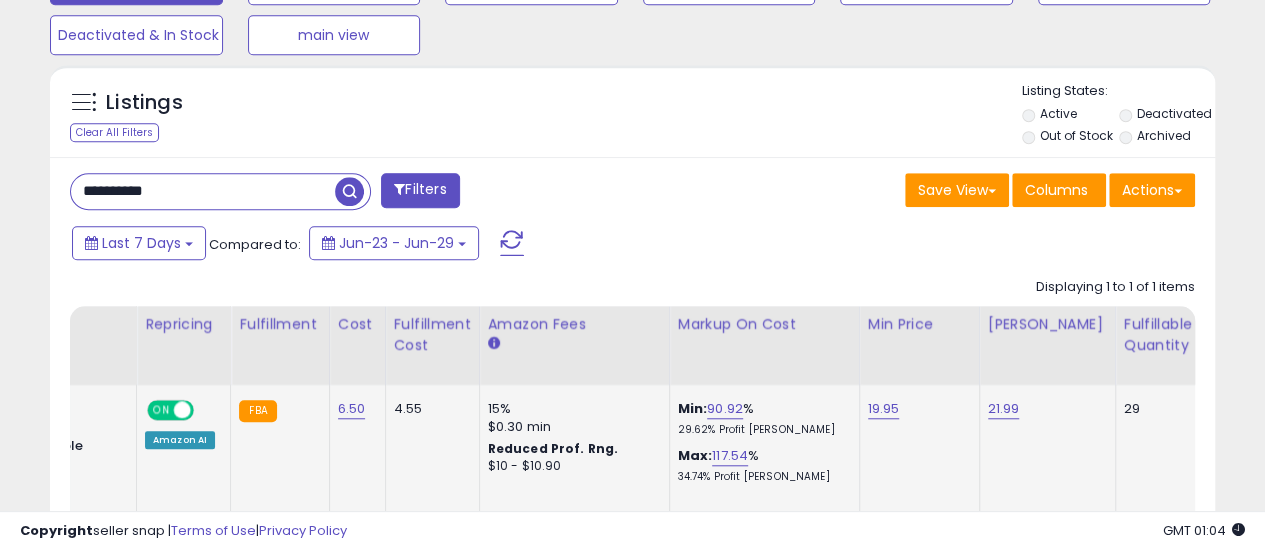 click at bounding box center (349, 191) 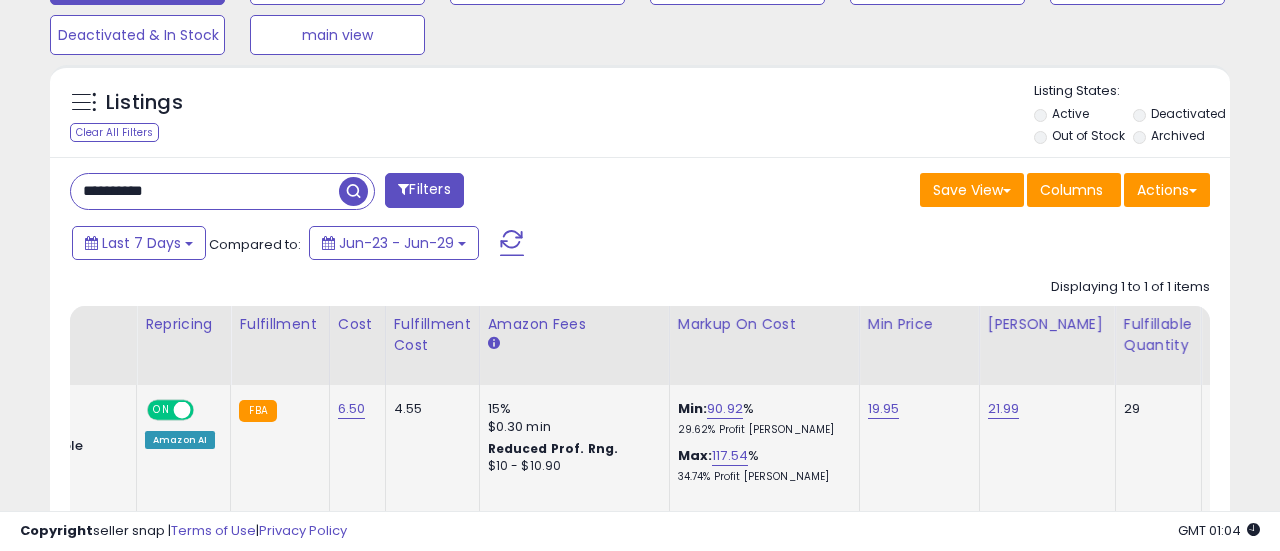 scroll, scrollTop: 999590, scrollLeft: 999317, axis: both 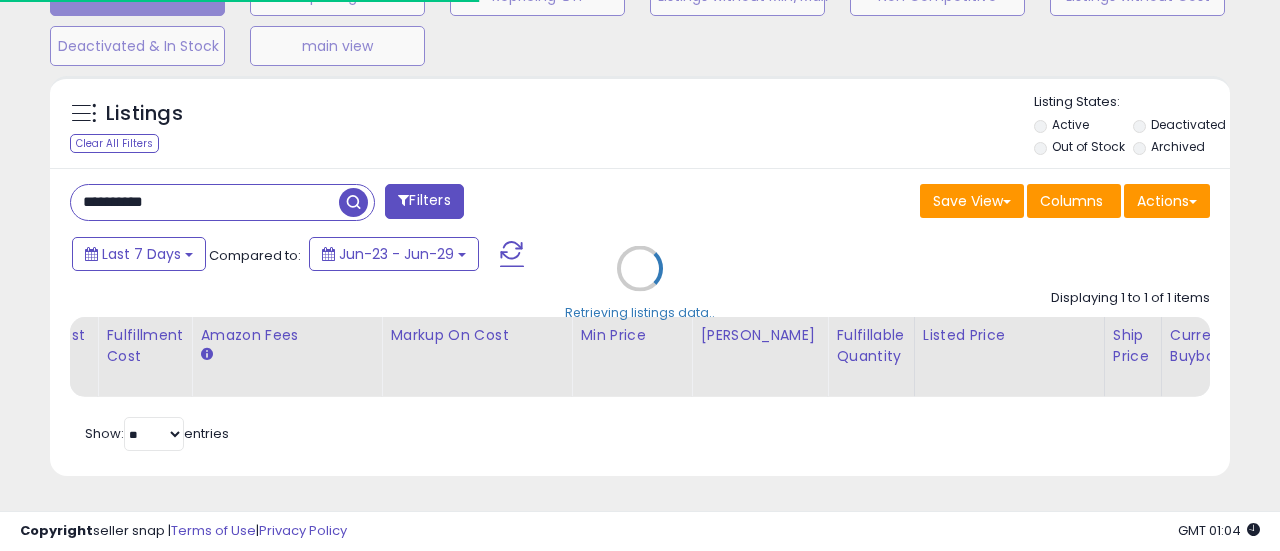 click on "Retrieving listings data.." at bounding box center (640, 283) 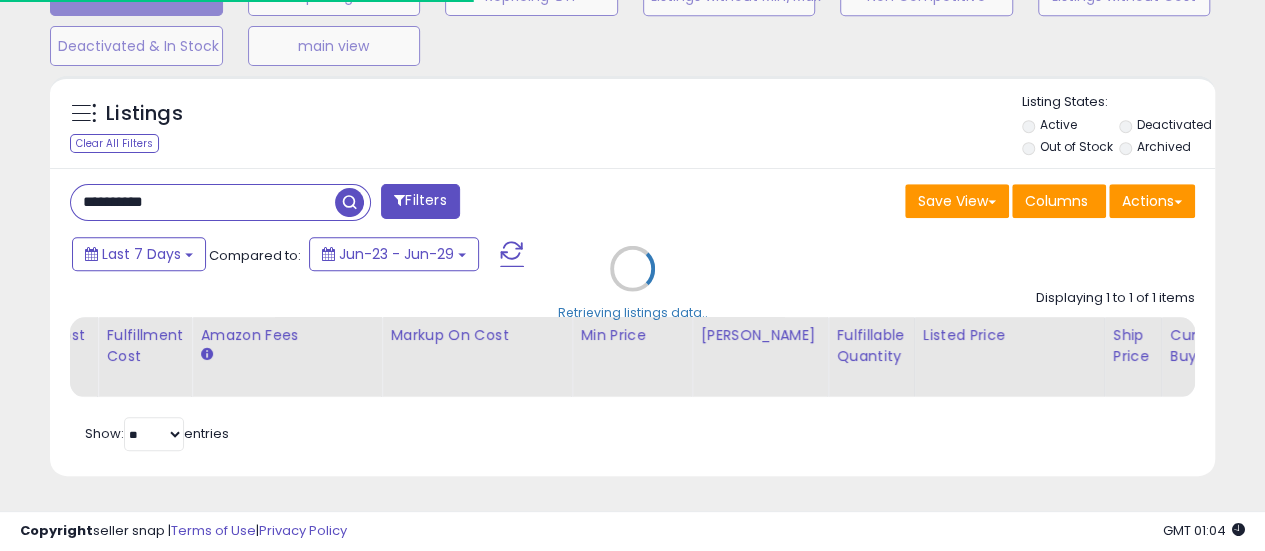 scroll, scrollTop: 410, scrollLeft: 674, axis: both 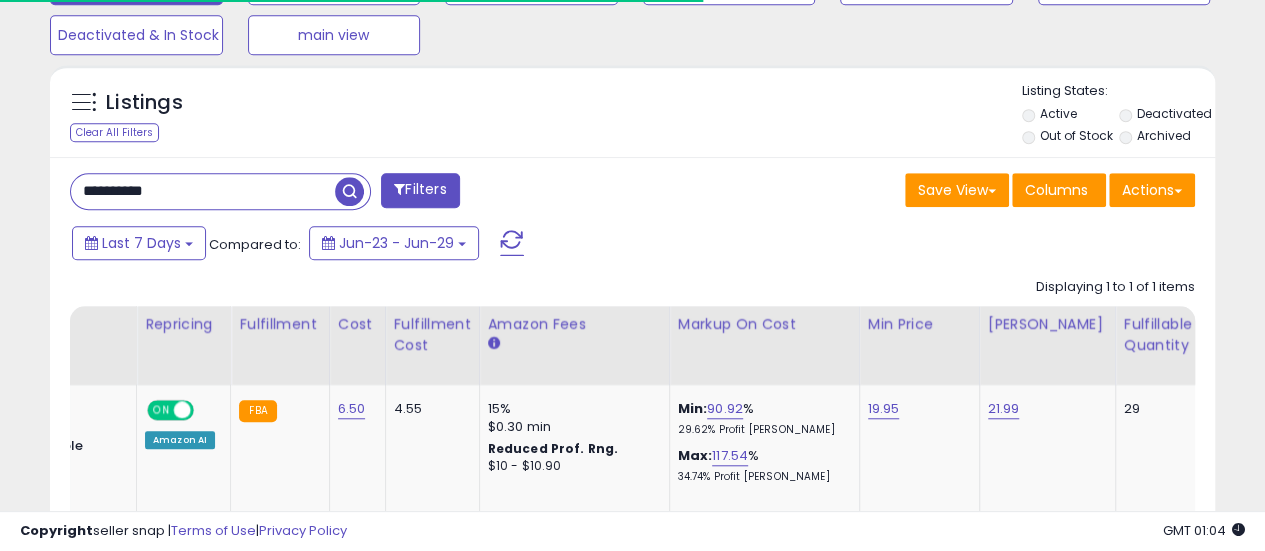 click on "**********" at bounding box center [203, 191] 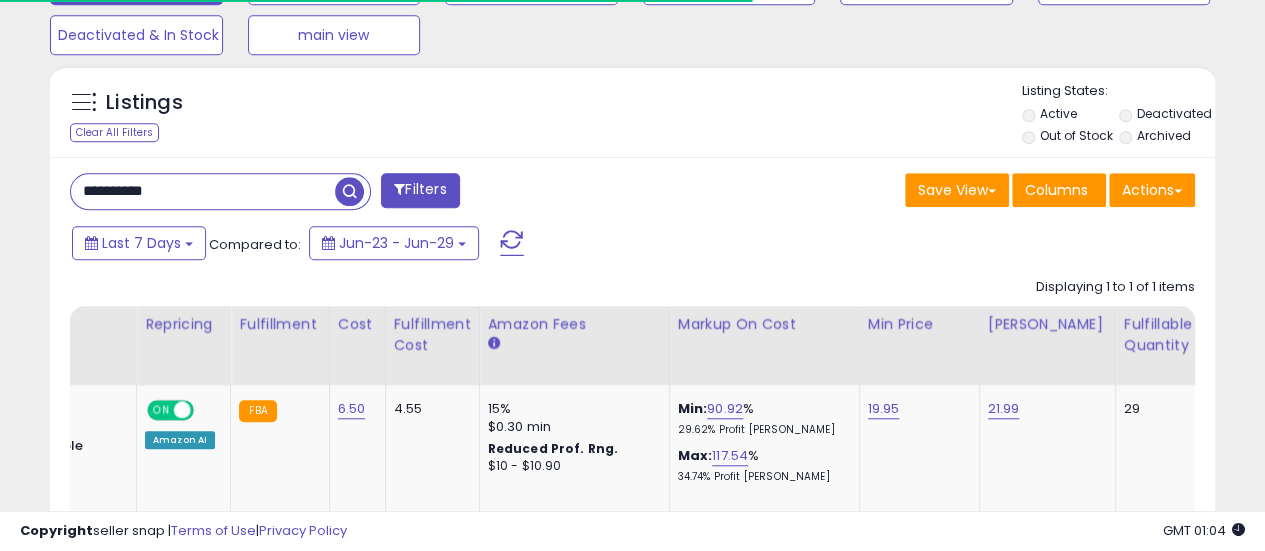paste 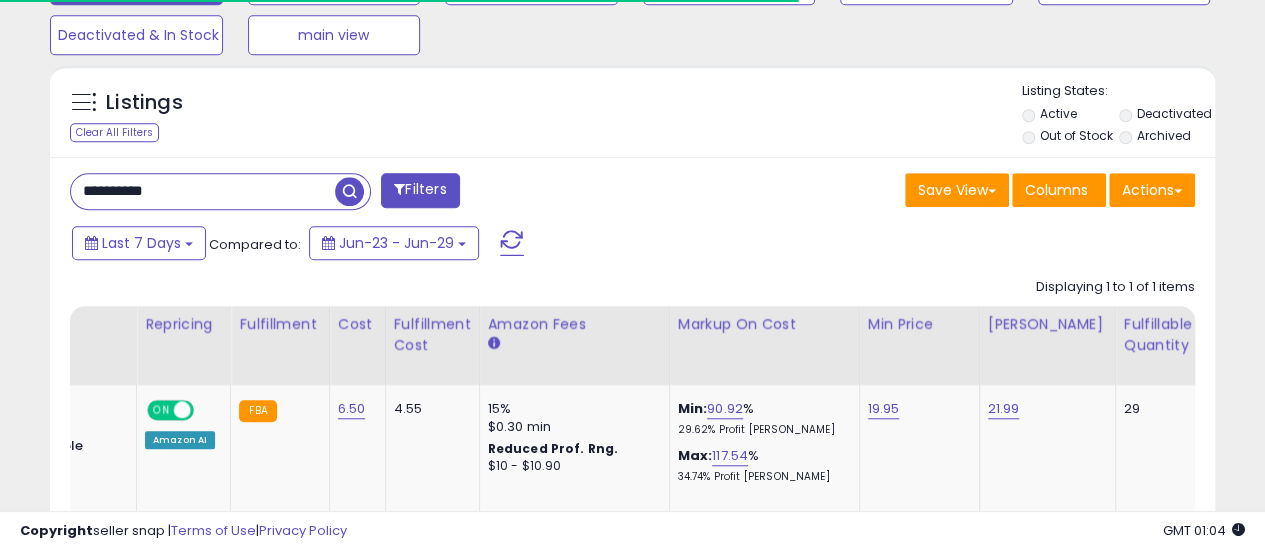 type on "**********" 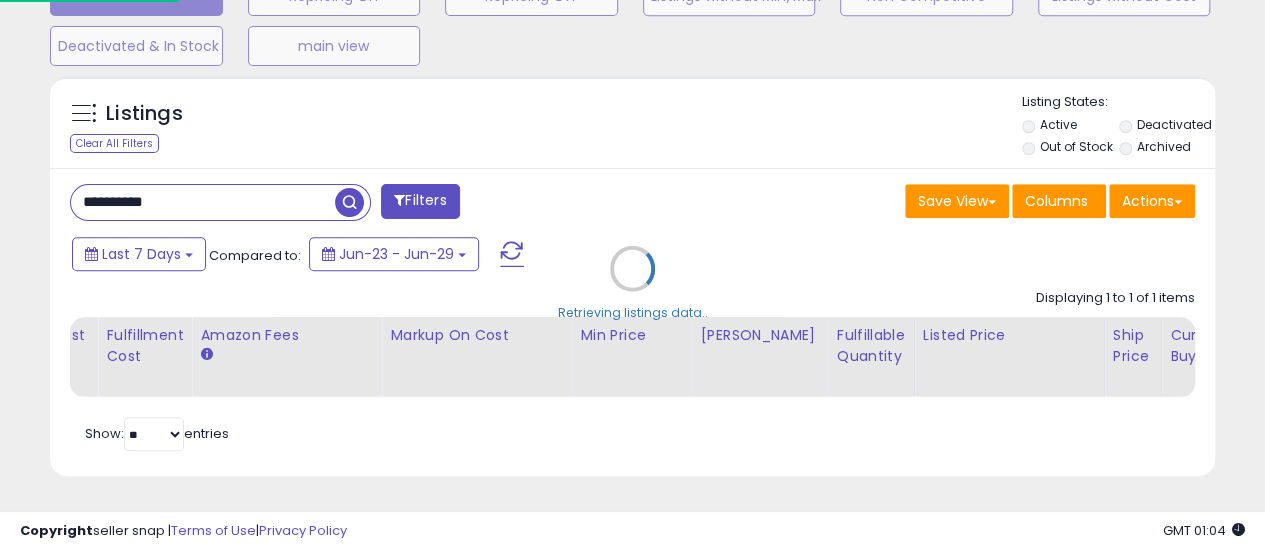 scroll, scrollTop: 999590, scrollLeft: 999317, axis: both 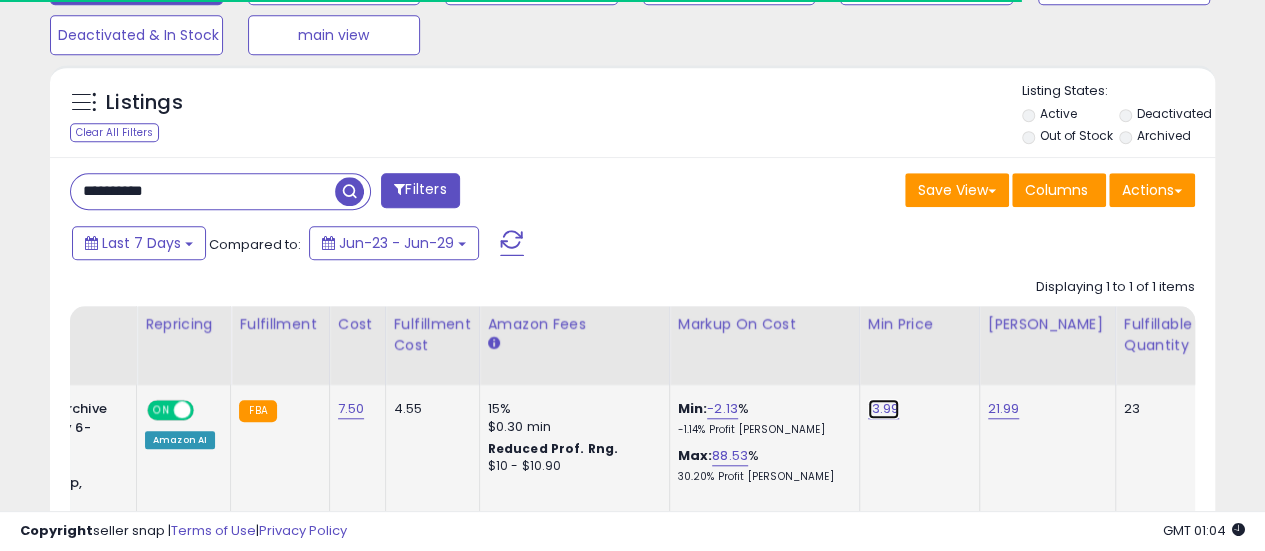 click on "13.99" at bounding box center (884, 409) 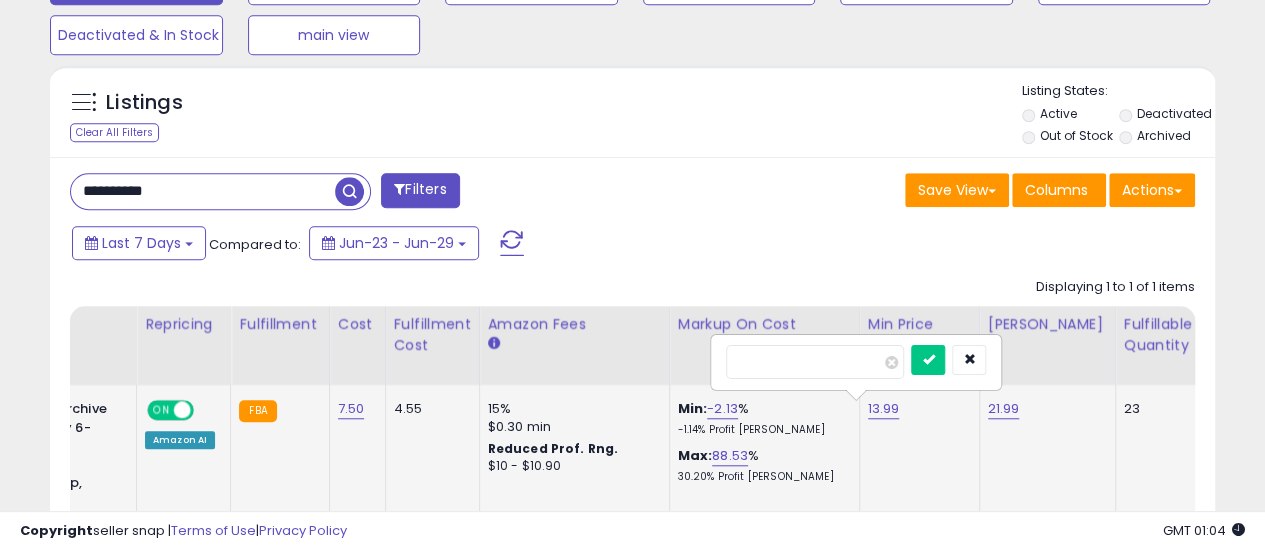 scroll, scrollTop: 999590, scrollLeft: 999326, axis: both 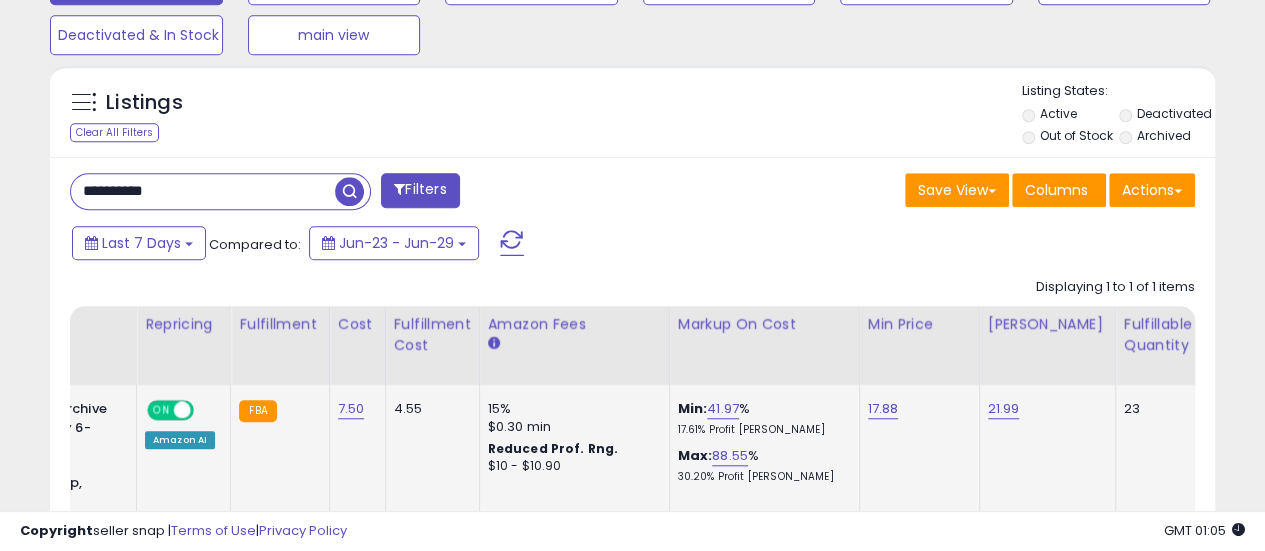 click on "**********" at bounding box center (203, 191) 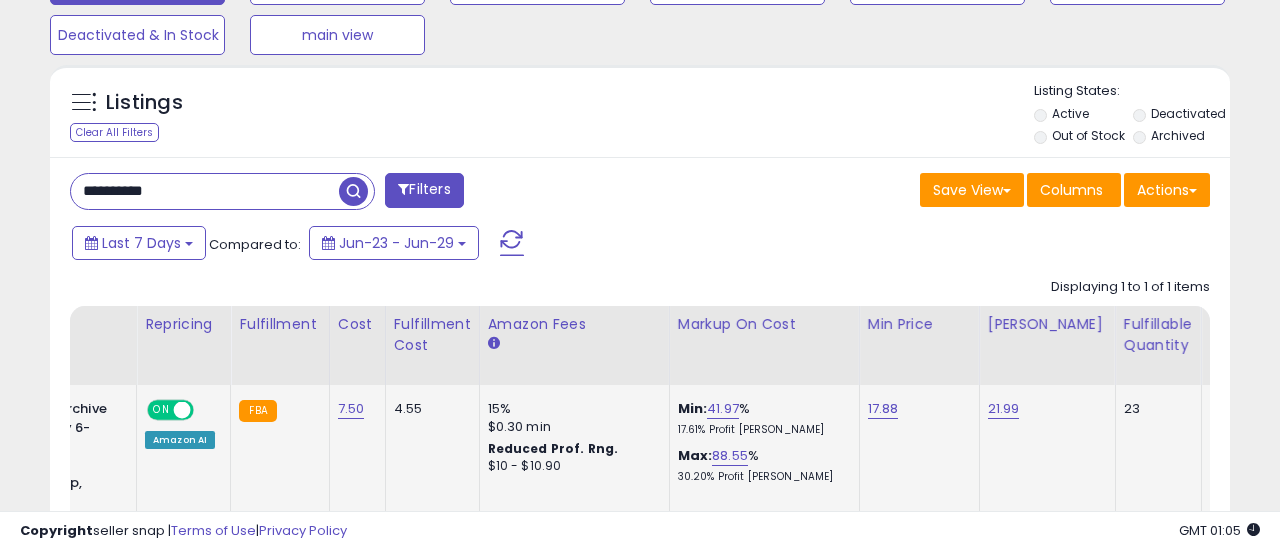 scroll, scrollTop: 999590, scrollLeft: 999317, axis: both 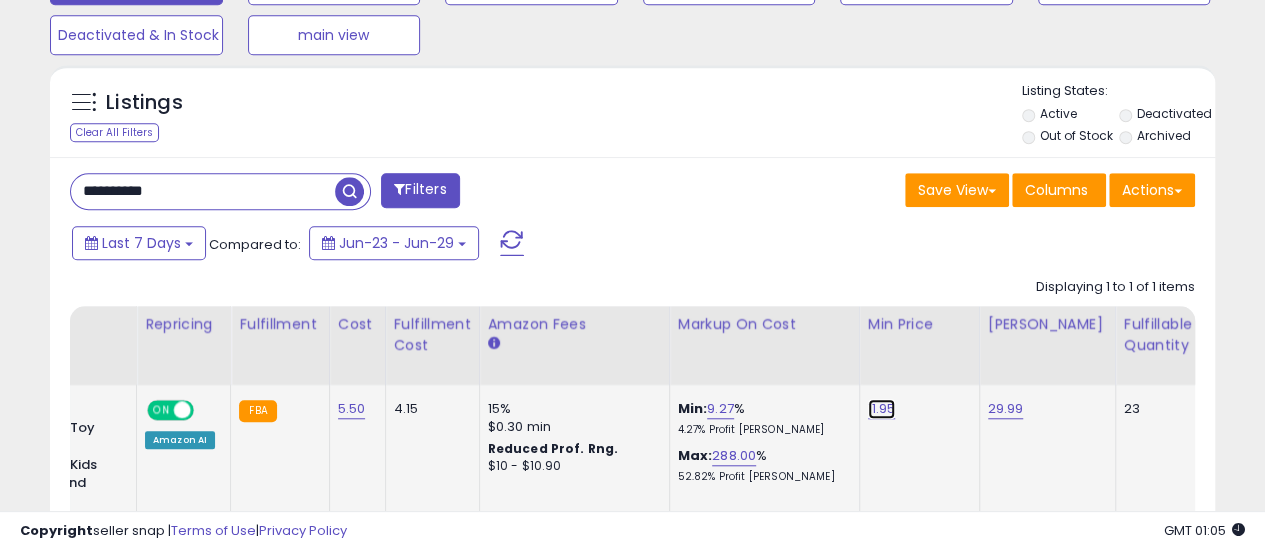 click on "11.95" at bounding box center (882, 409) 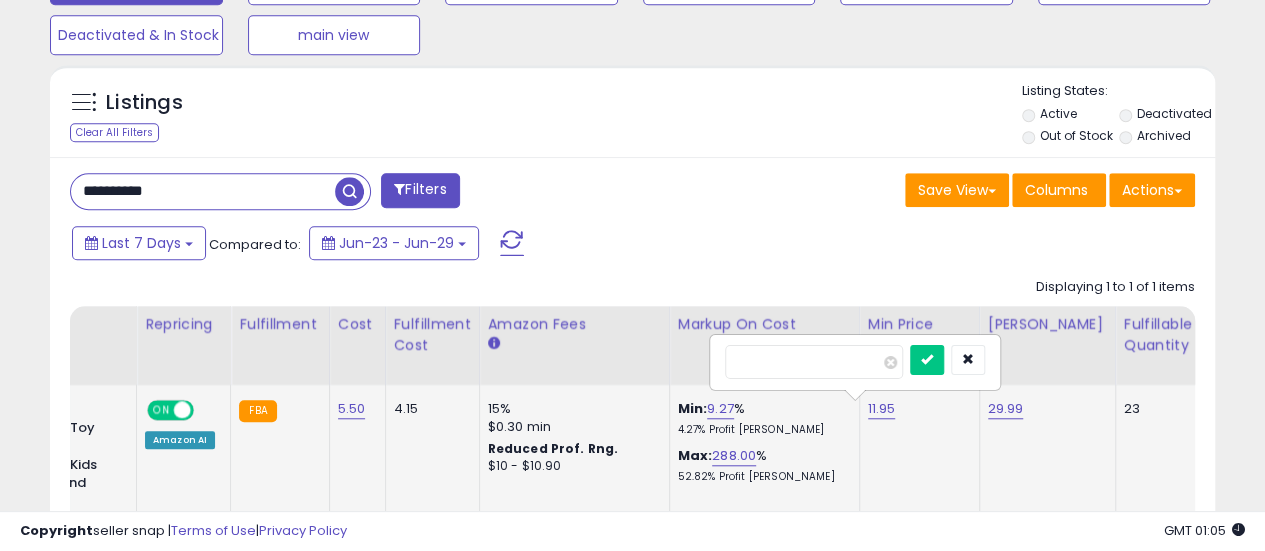 click at bounding box center [927, 360] 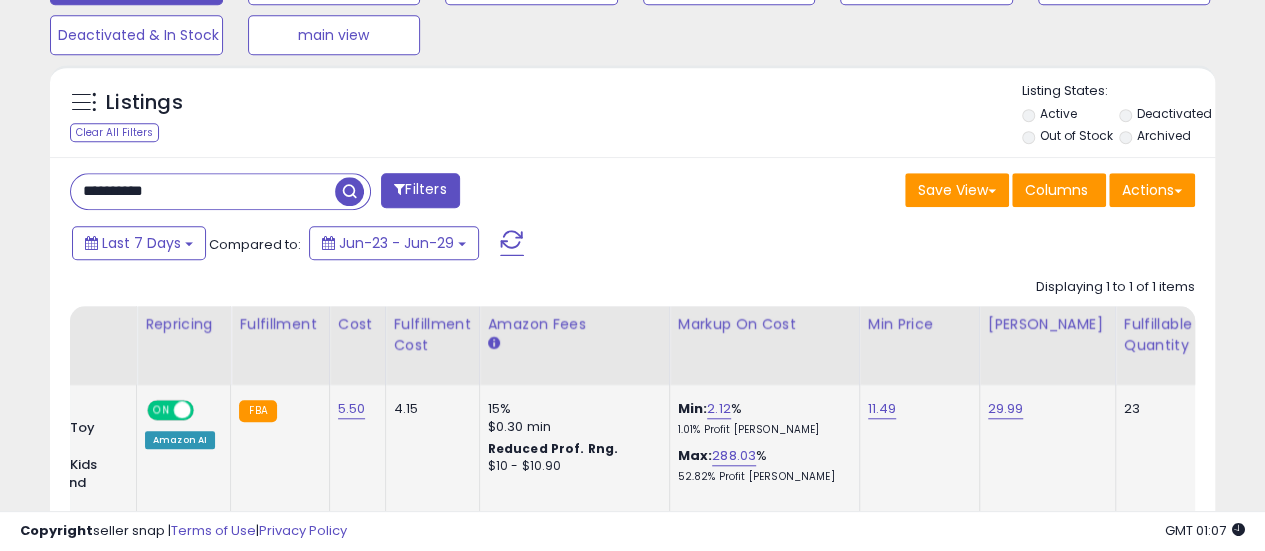click on "**********" at bounding box center (203, 191) 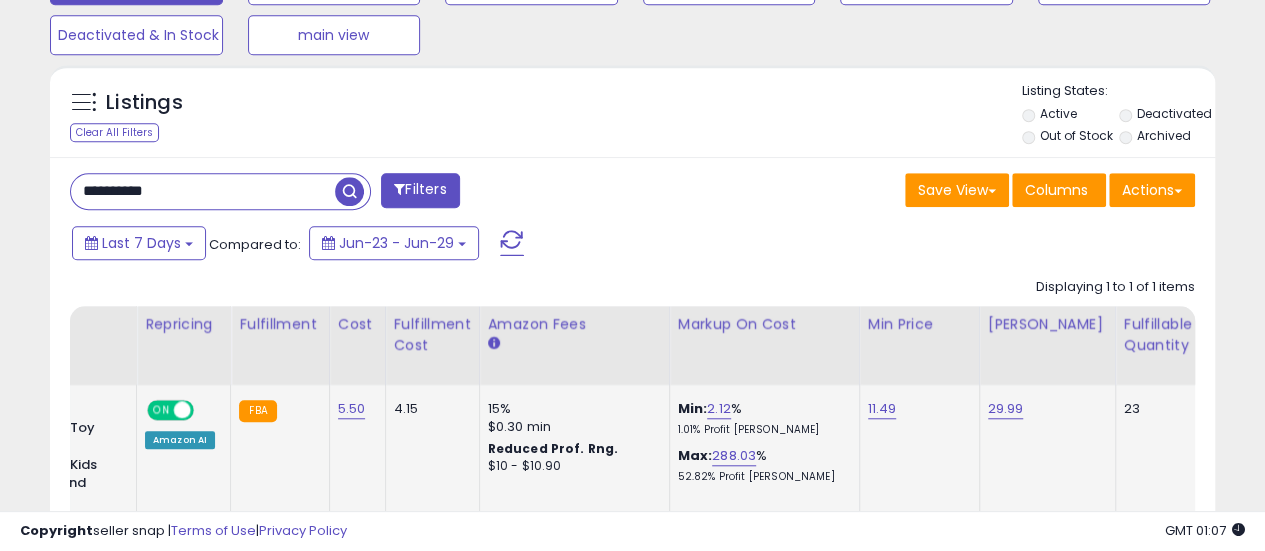 paste 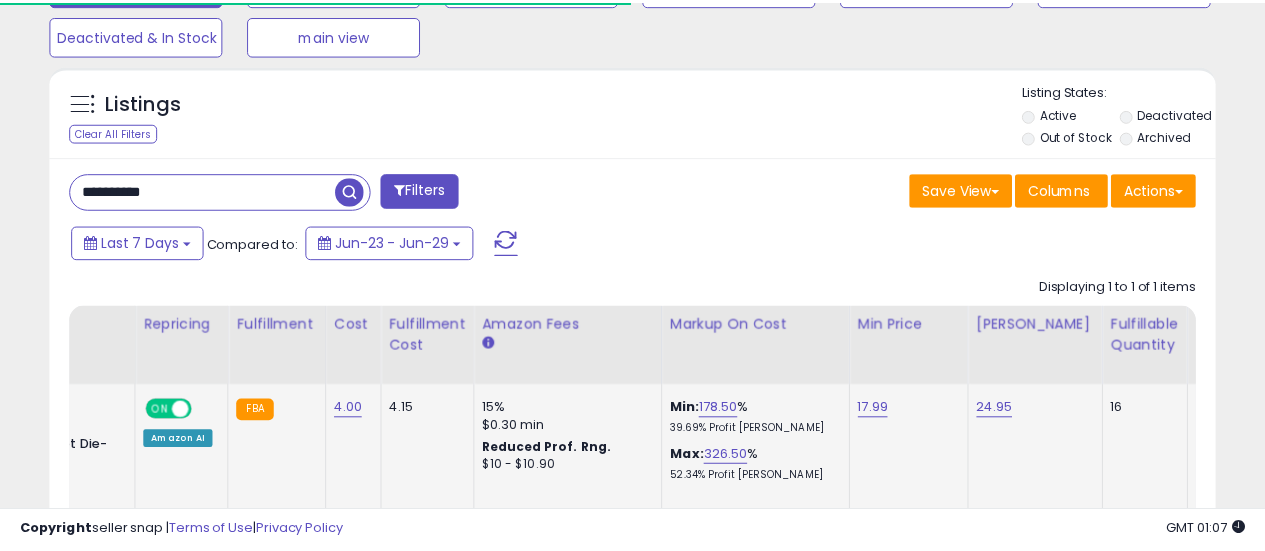 scroll, scrollTop: 410, scrollLeft: 674, axis: both 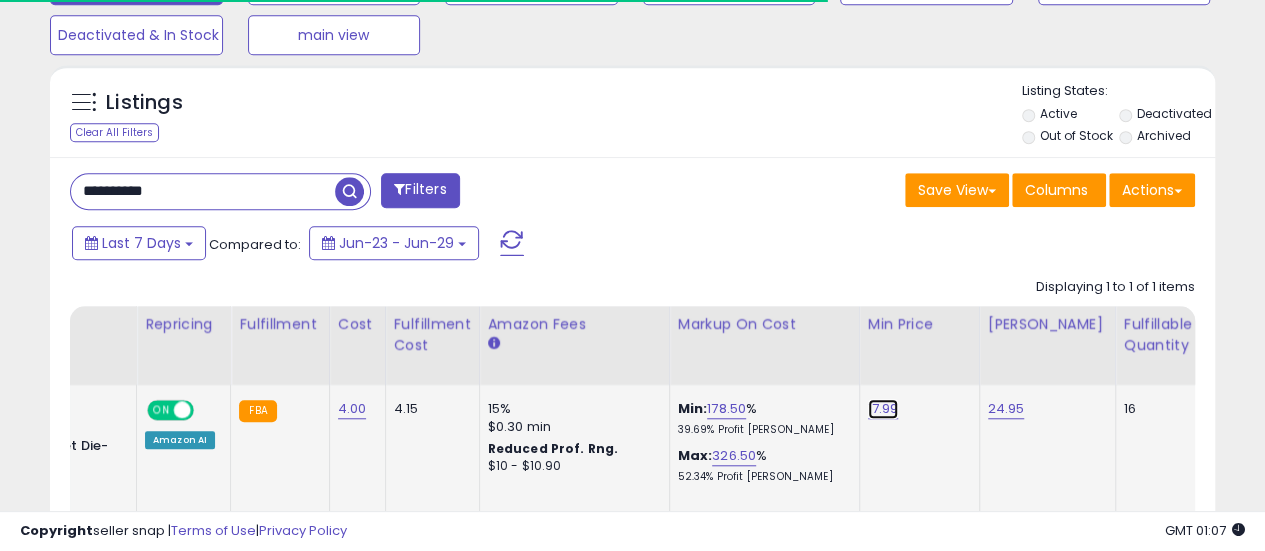 click on "17.99" at bounding box center [883, 409] 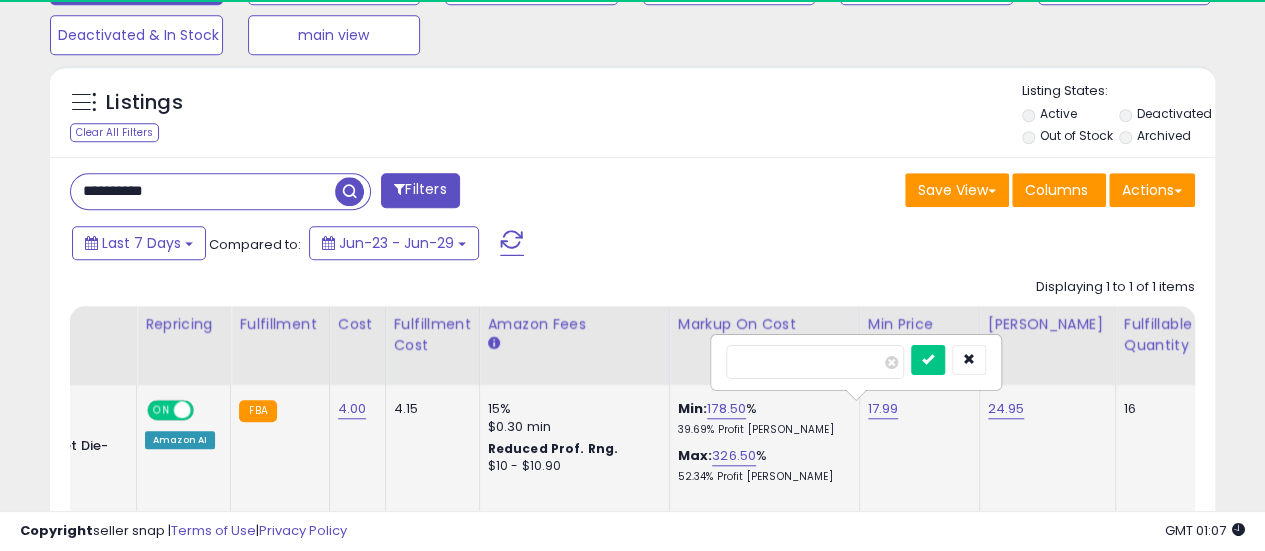 scroll, scrollTop: 999590, scrollLeft: 999326, axis: both 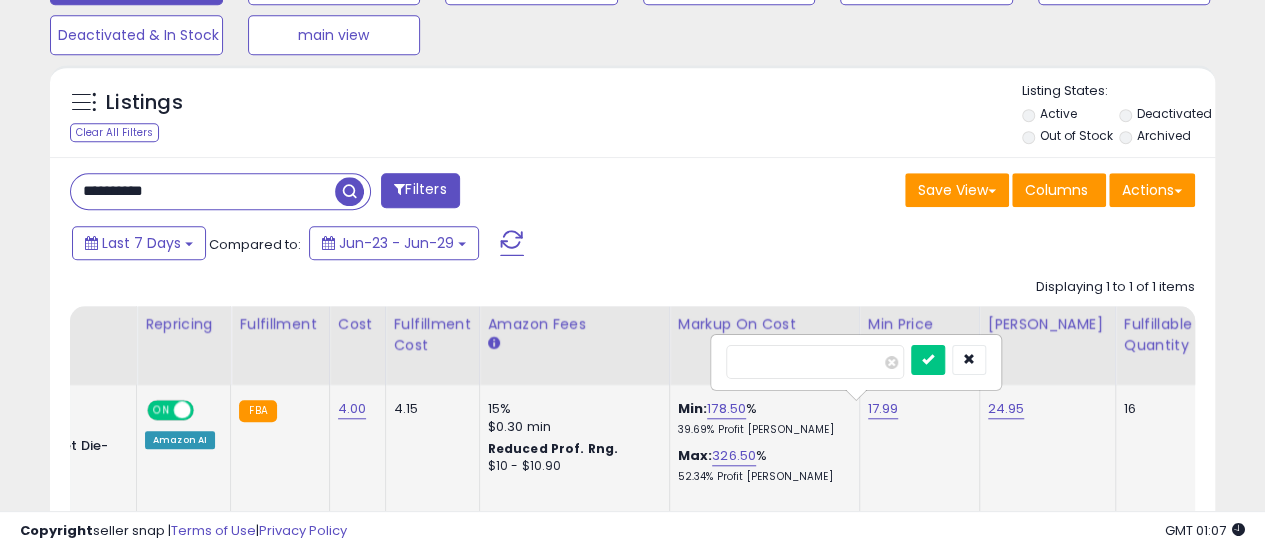 type on "*****" 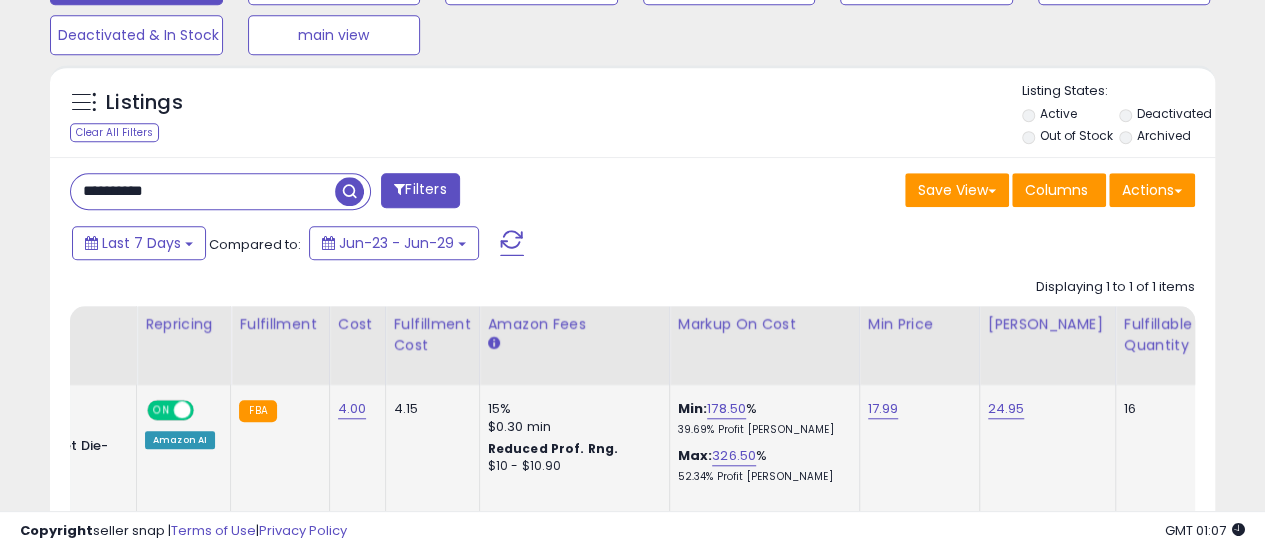 scroll, scrollTop: 0, scrollLeft: 122, axis: horizontal 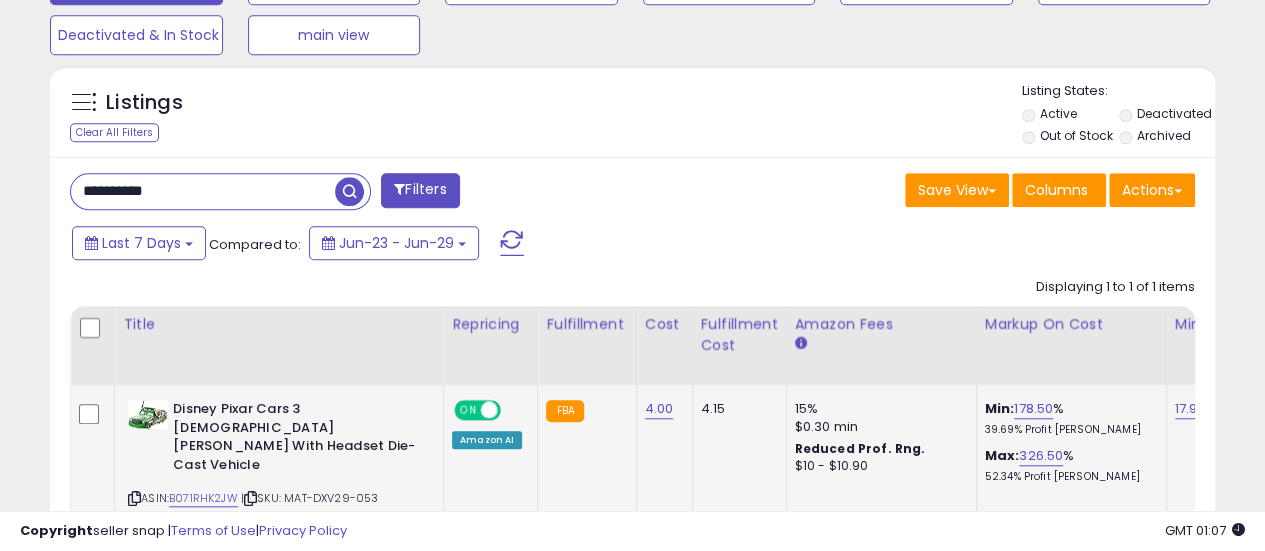 click on "ASIN:  B071RHK2JW    |   SKU: MAT-DXV29-053 Active FBA" at bounding box center (278, 465) 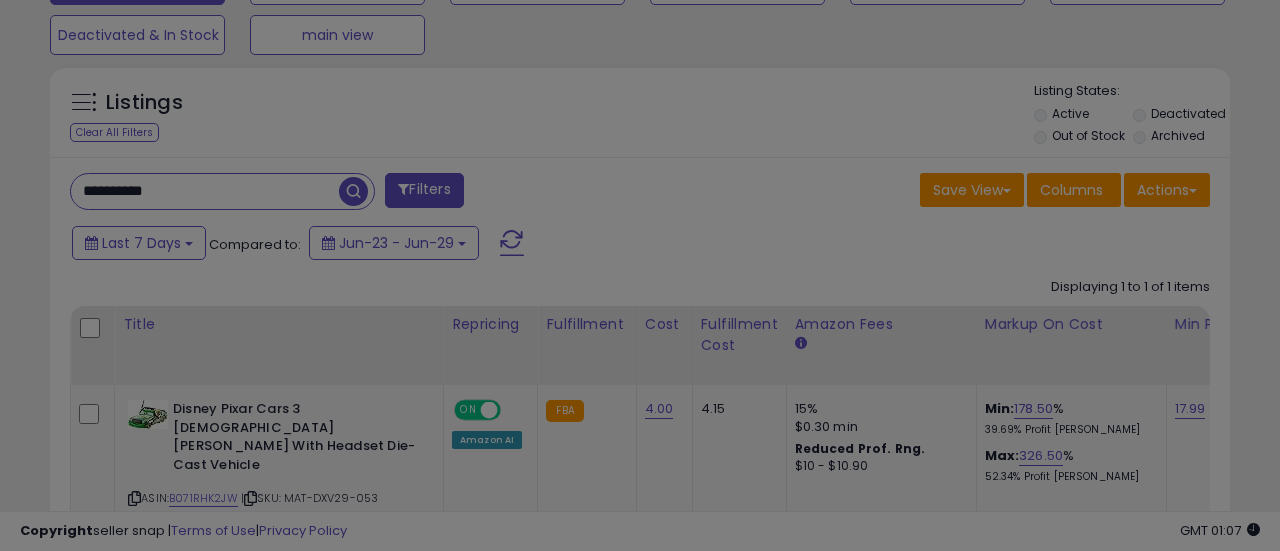 scroll, scrollTop: 999590, scrollLeft: 999317, axis: both 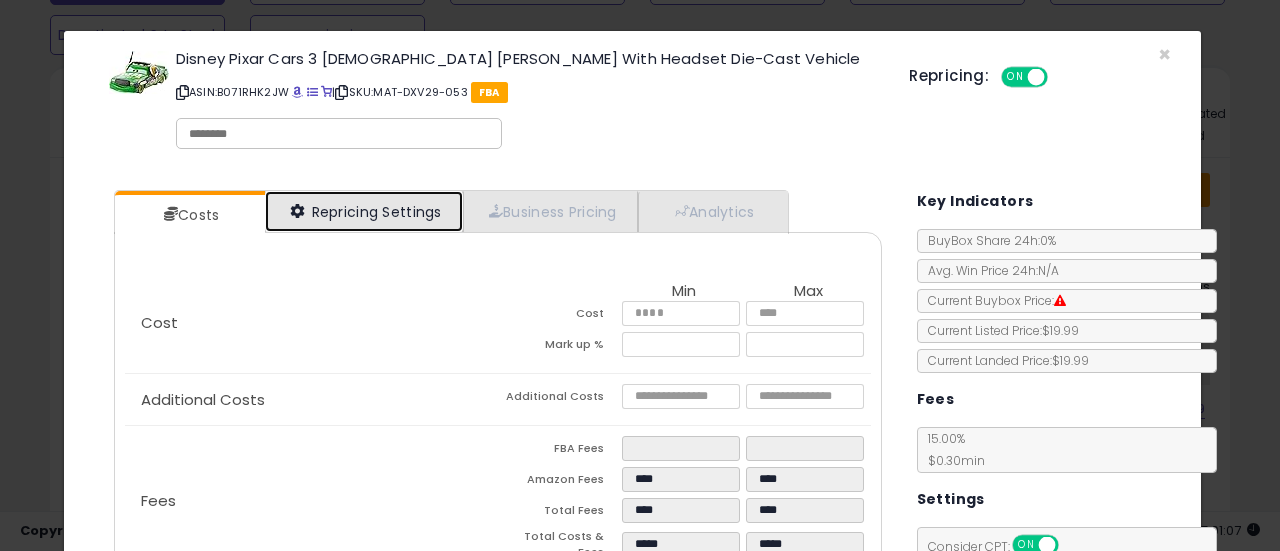 click on "Repricing Settings" at bounding box center (364, 211) 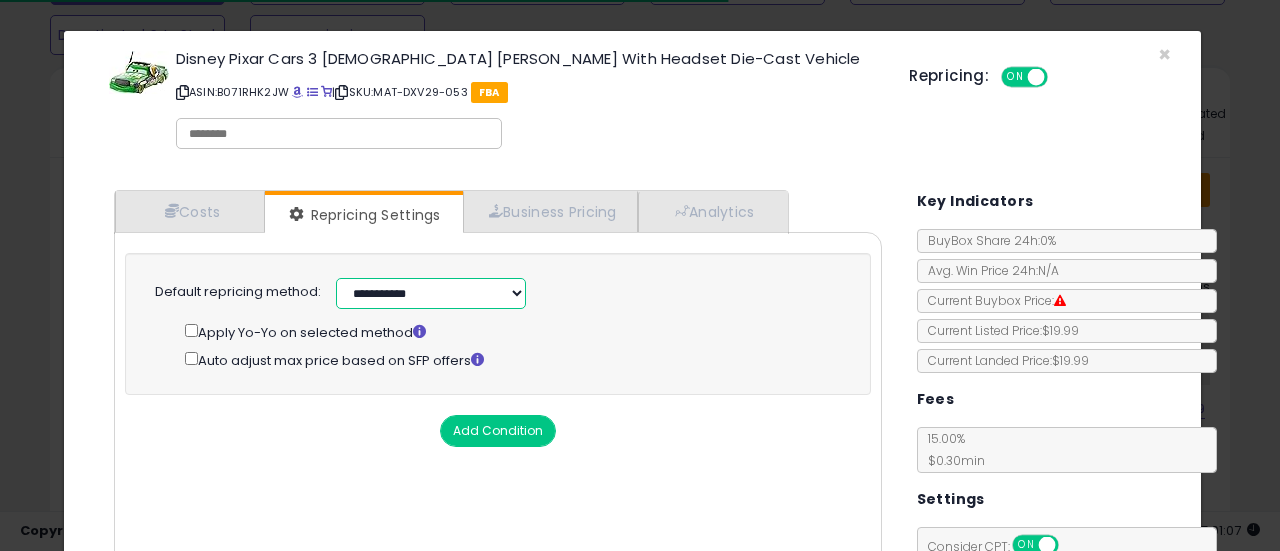click on "**********" at bounding box center [431, 293] 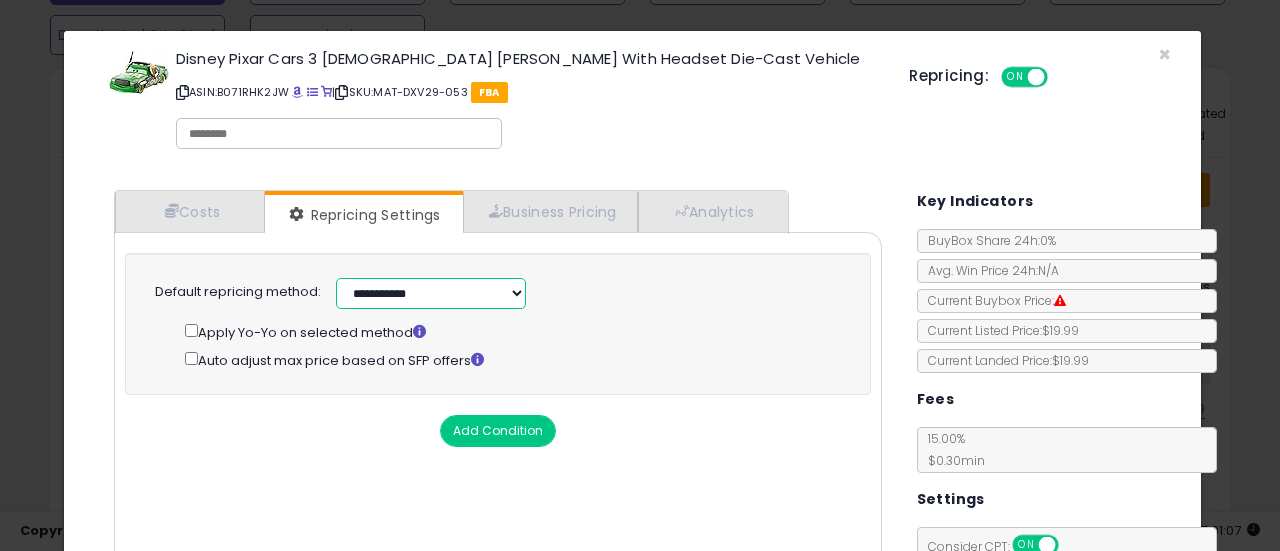 select on "******" 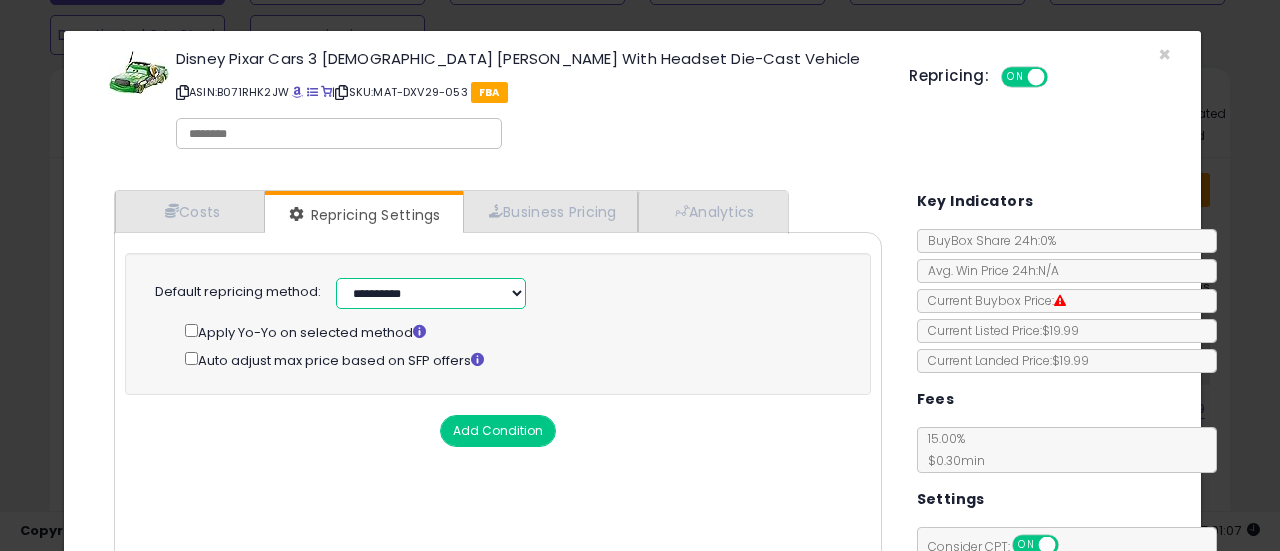 click on "**********" at bounding box center (431, 293) 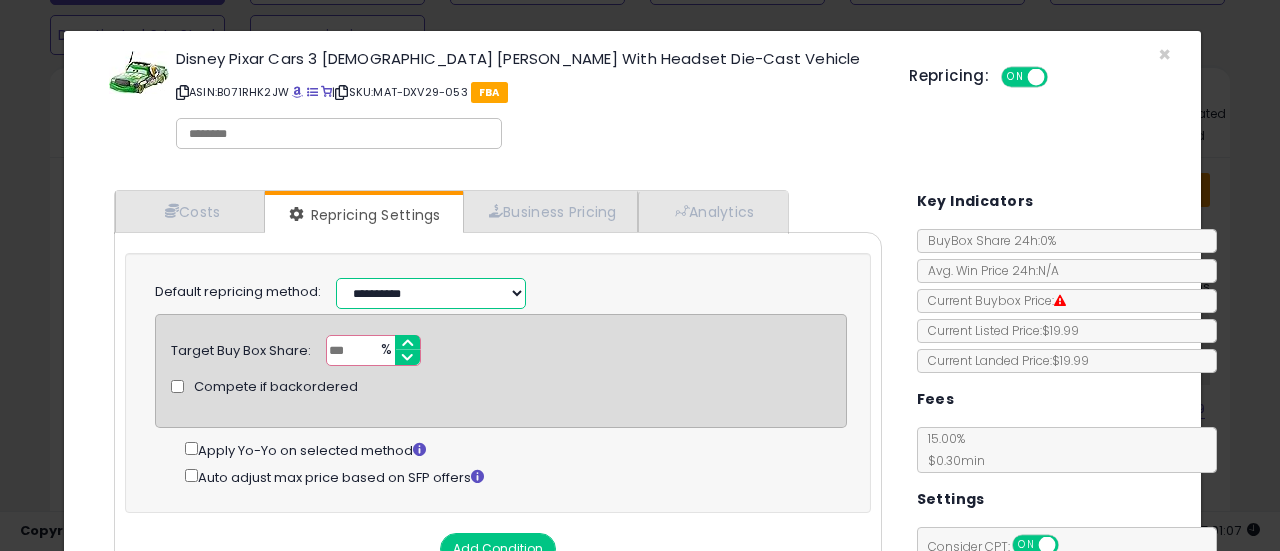 scroll, scrollTop: 248, scrollLeft: 0, axis: vertical 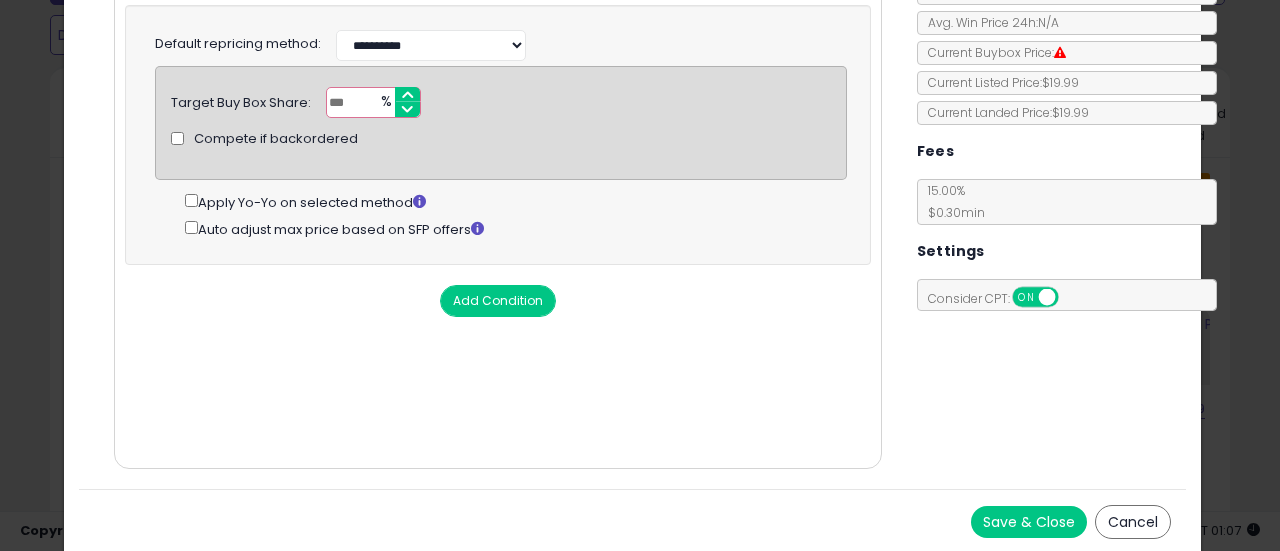 click on "Save & Close" at bounding box center (1029, 522) 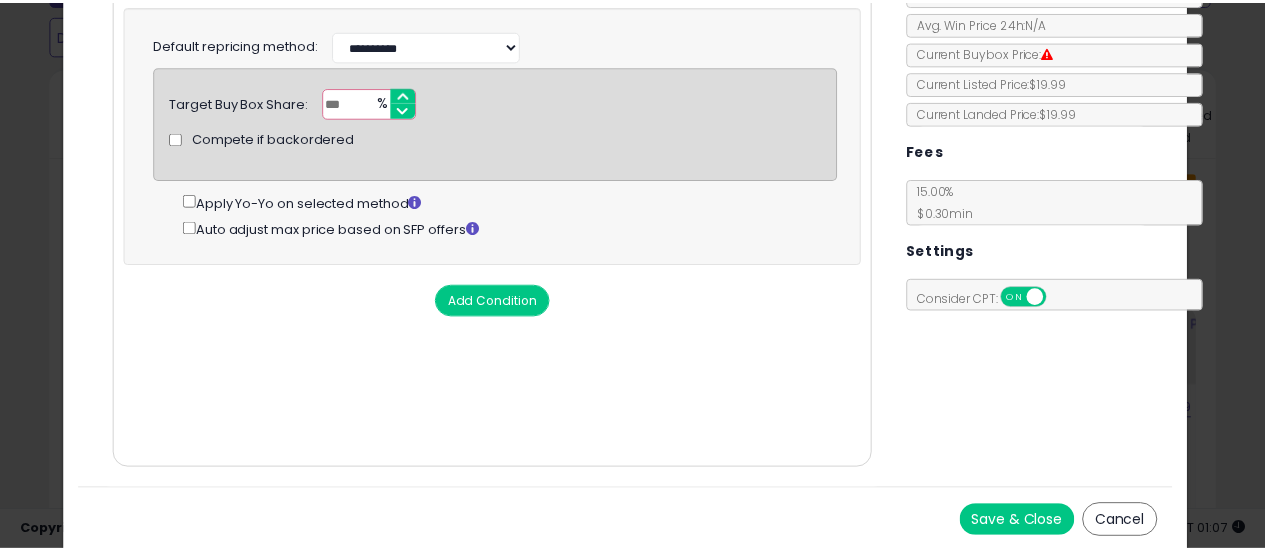 scroll, scrollTop: 0, scrollLeft: 0, axis: both 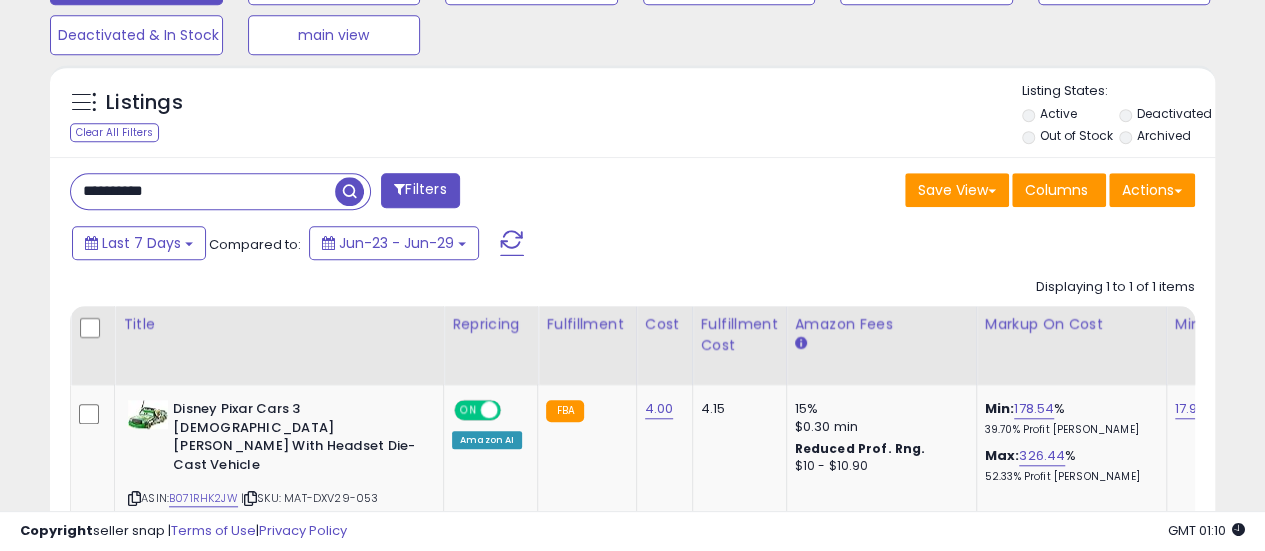 click on "**********" at bounding box center [203, 191] 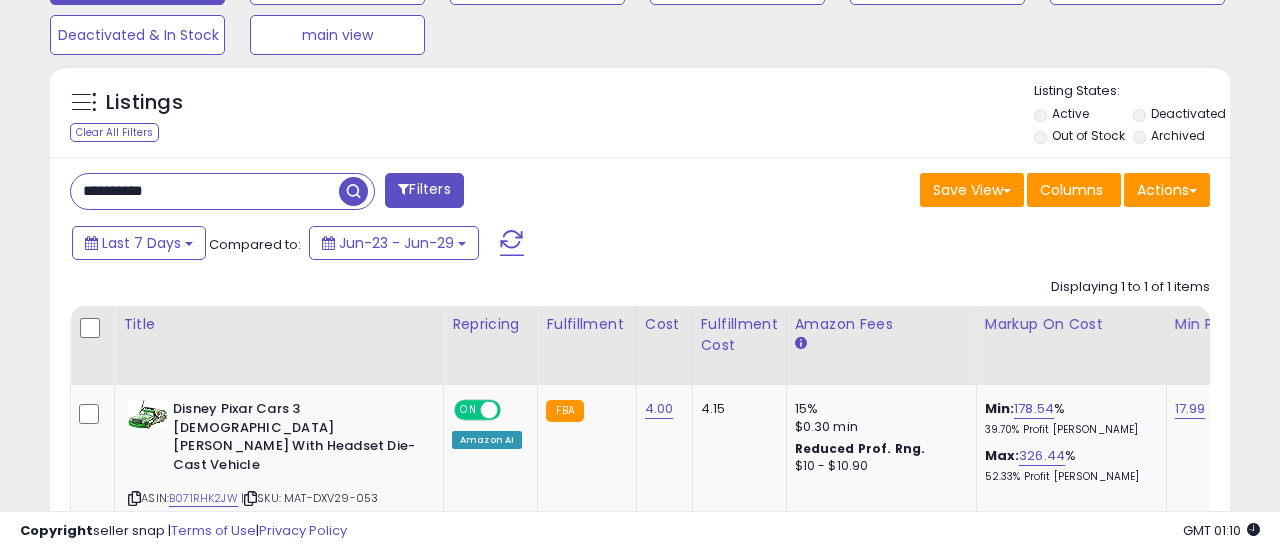 scroll, scrollTop: 999590, scrollLeft: 999317, axis: both 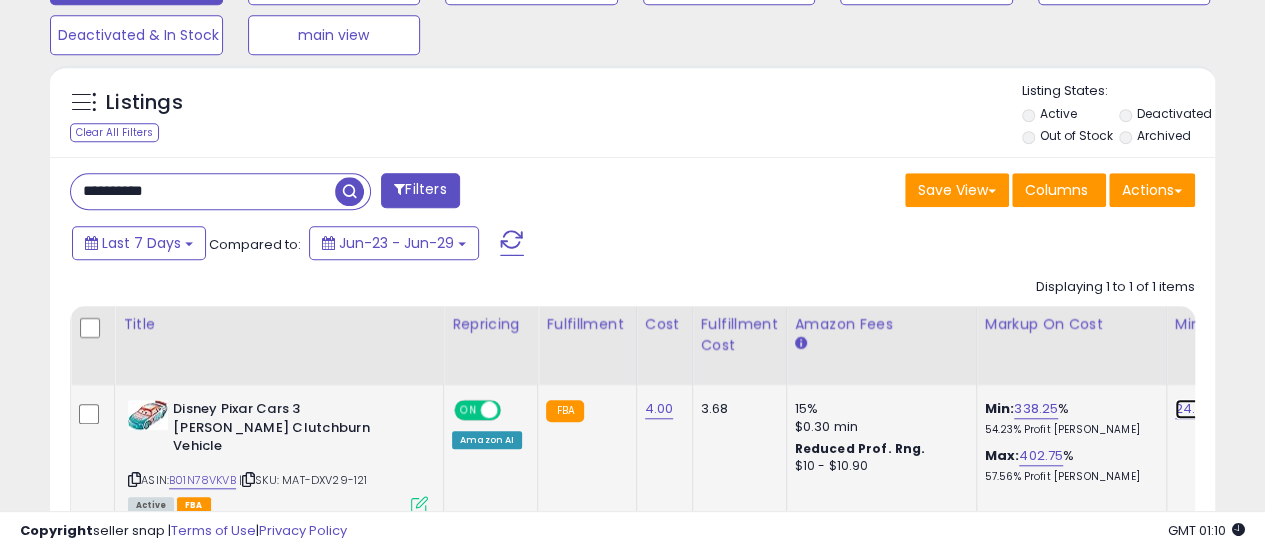 click on "24.95" at bounding box center (1193, 409) 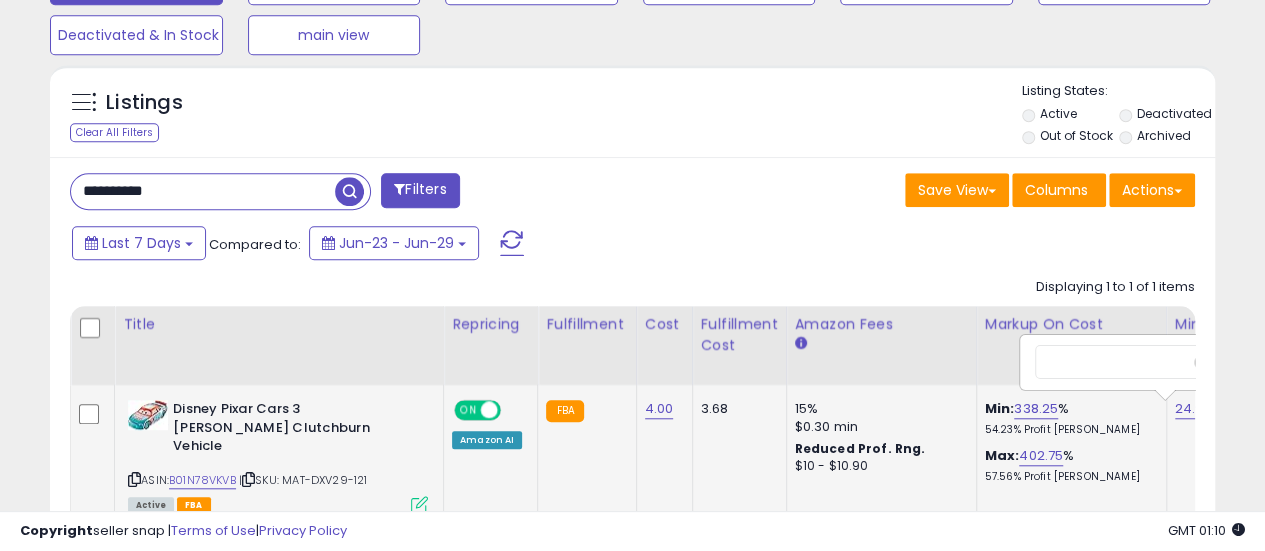 scroll, scrollTop: 0, scrollLeft: 189, axis: horizontal 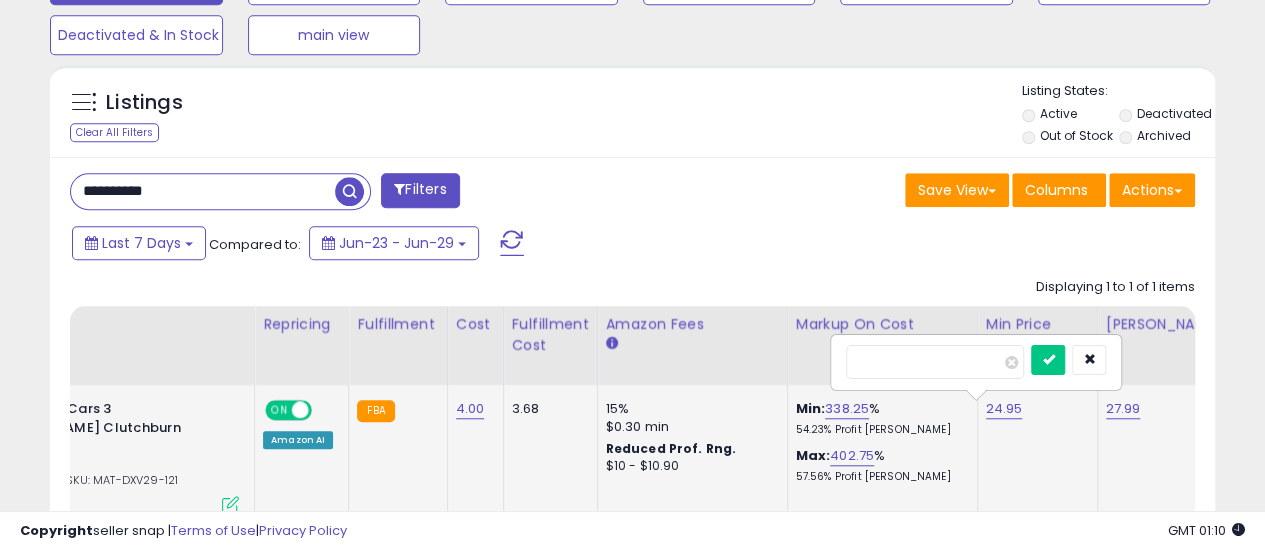 type on "*****" 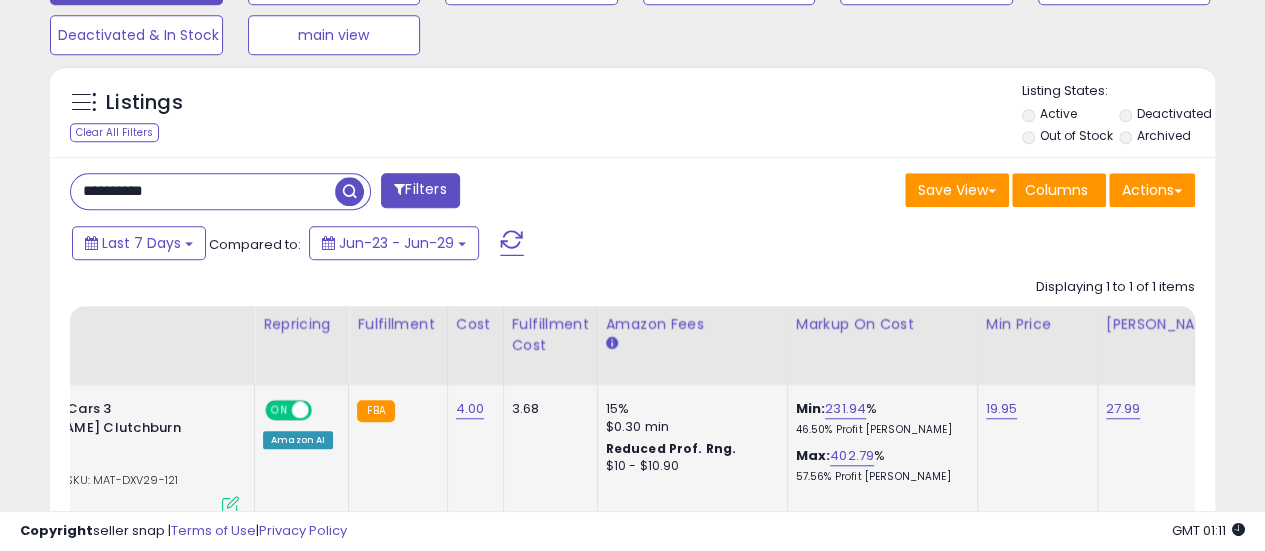 click on "**********" at bounding box center [203, 191] 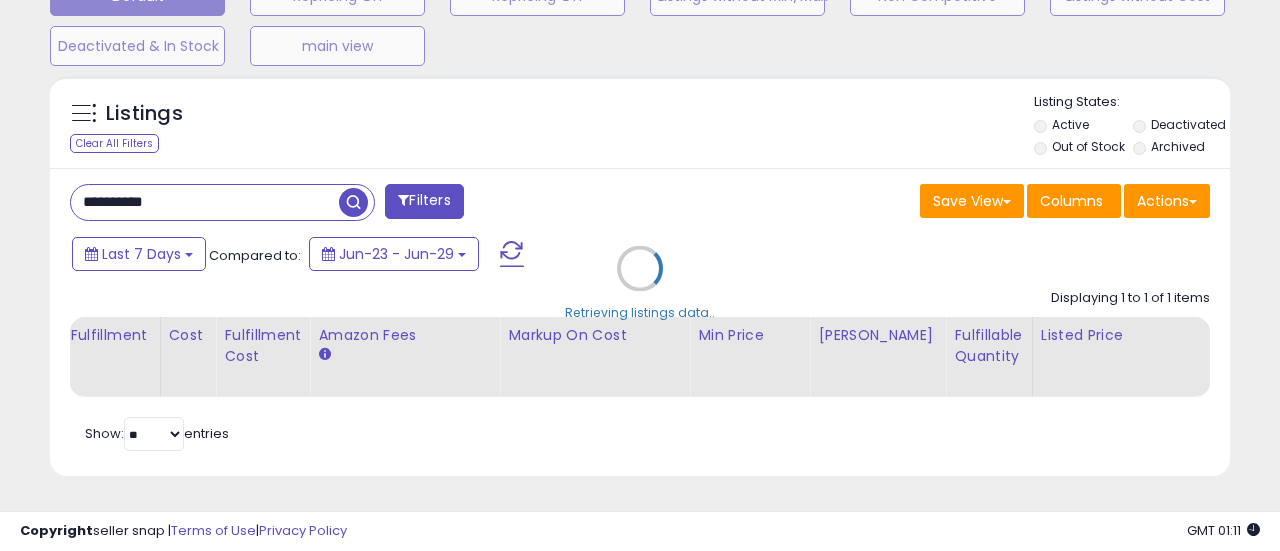 scroll, scrollTop: 999590, scrollLeft: 999317, axis: both 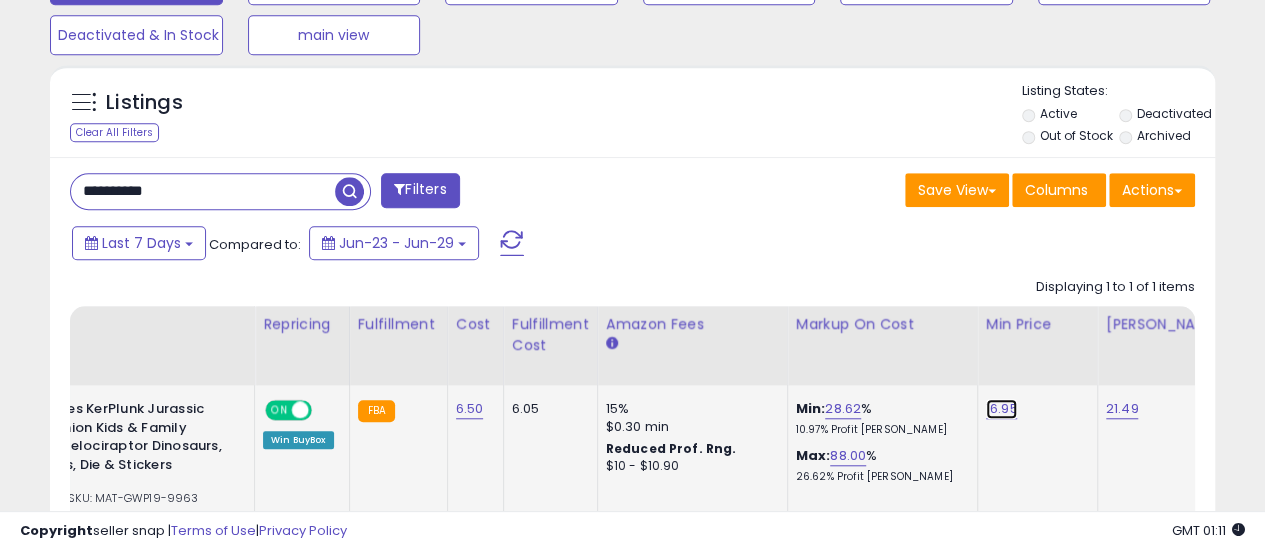 click on "16.95" at bounding box center [1002, 409] 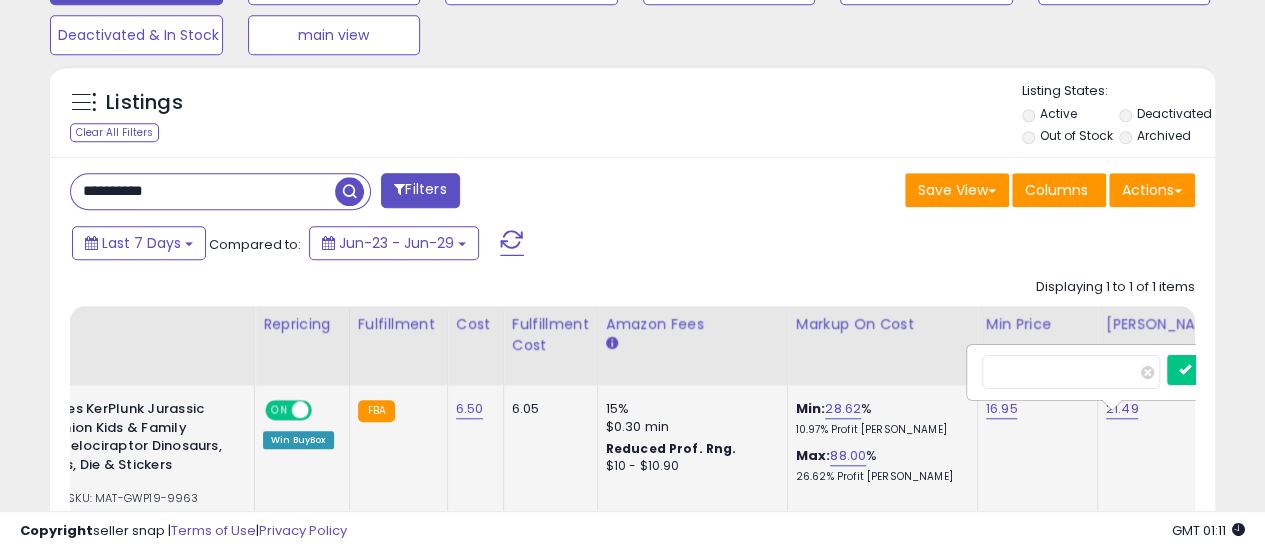 scroll, scrollTop: 0, scrollLeft: 190, axis: horizontal 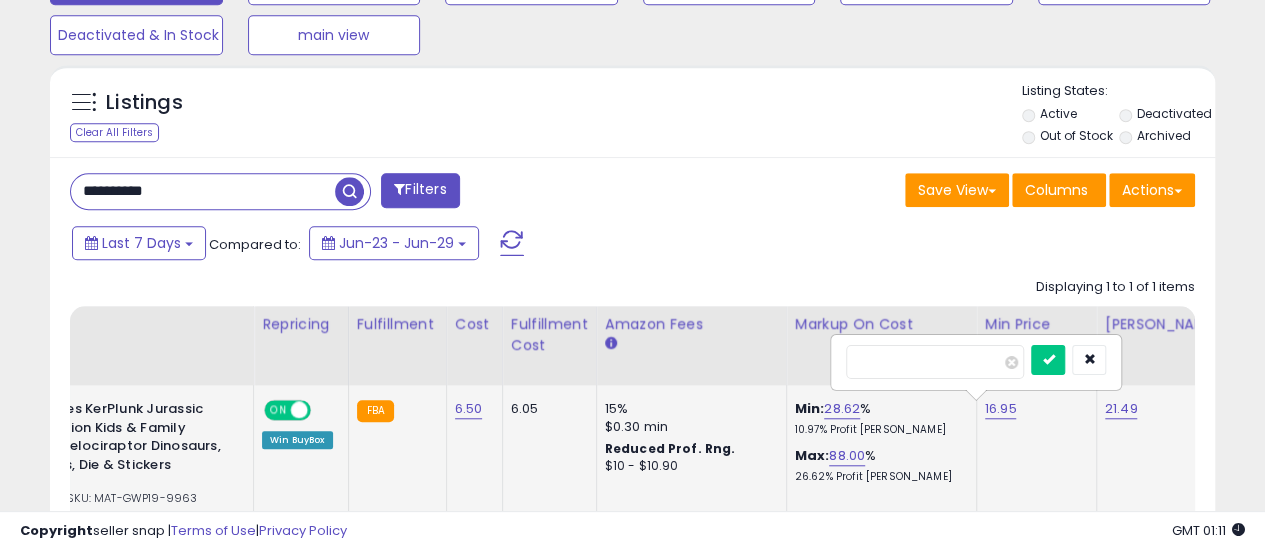 type on "*****" 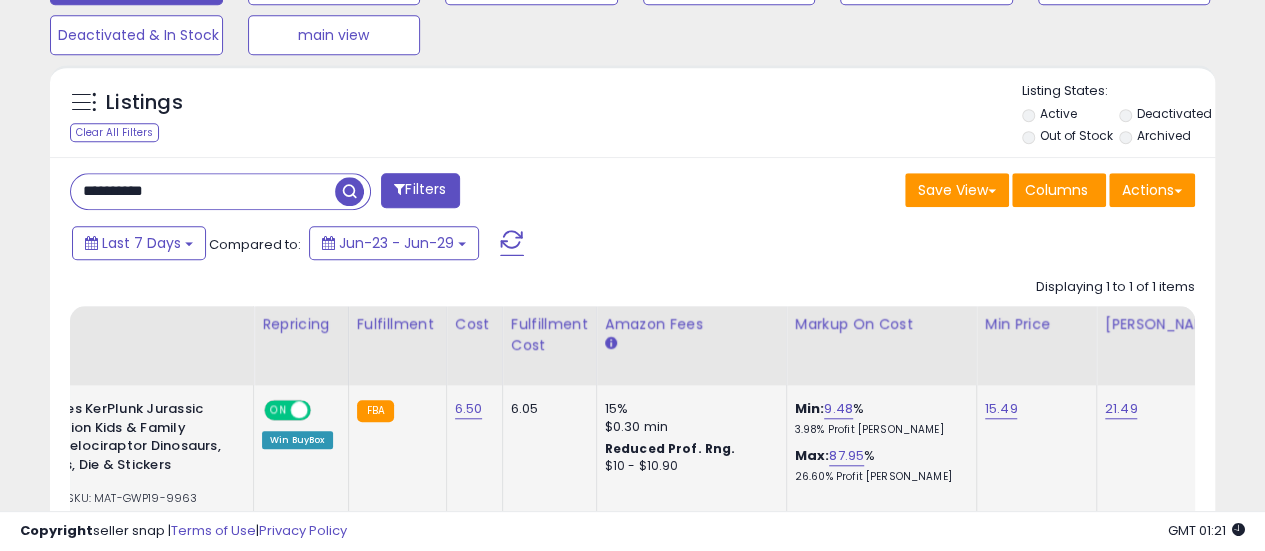 click on "**********" at bounding box center (203, 191) 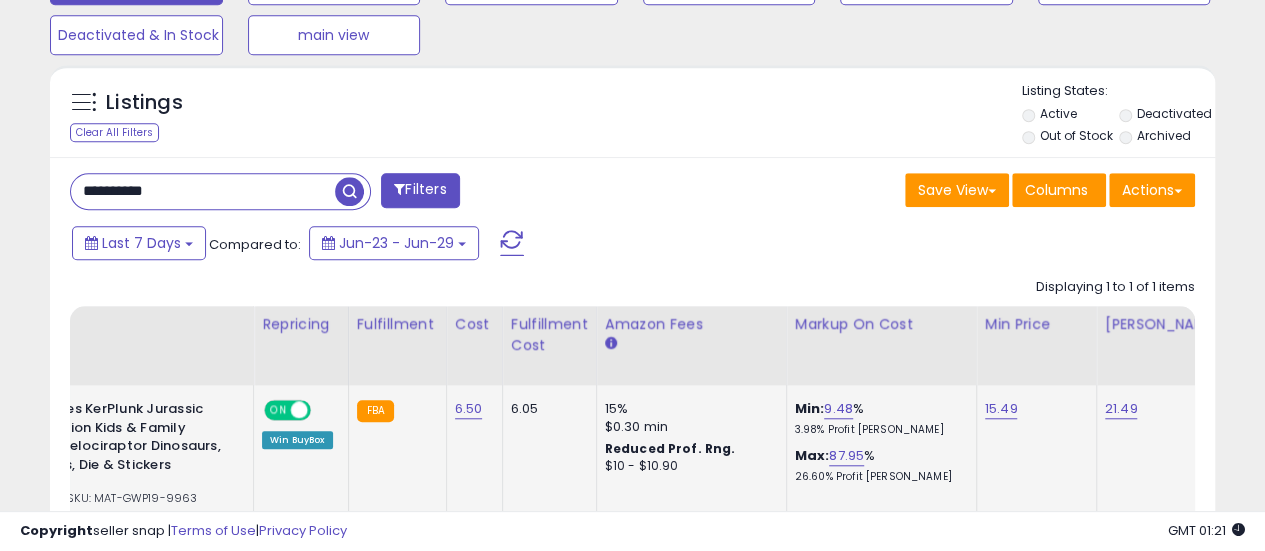 click on "**********" at bounding box center [203, 191] 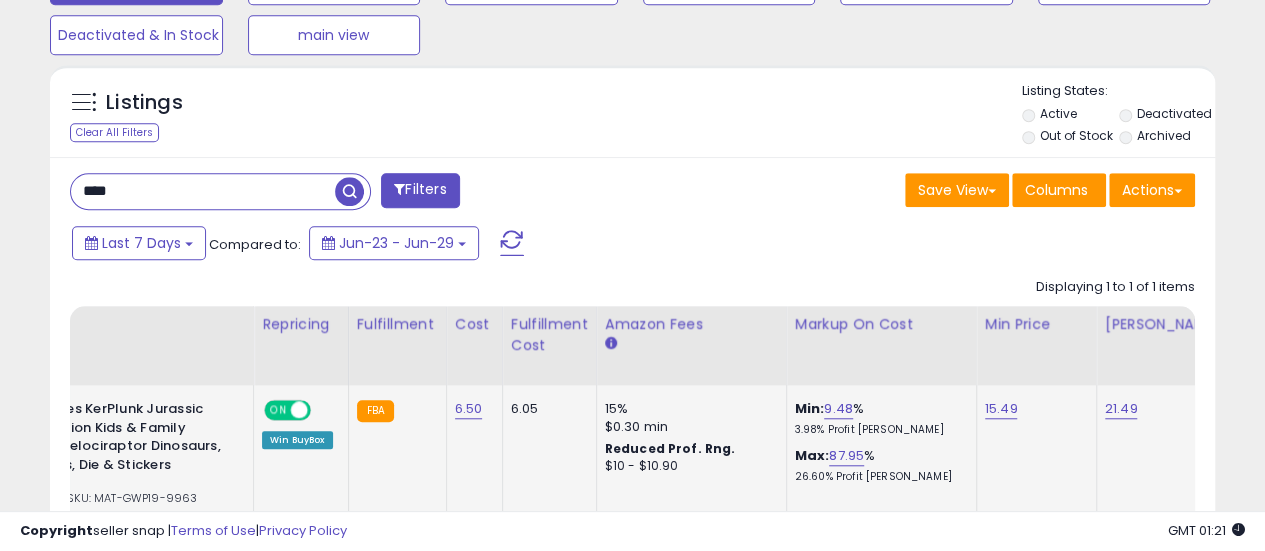 type on "****" 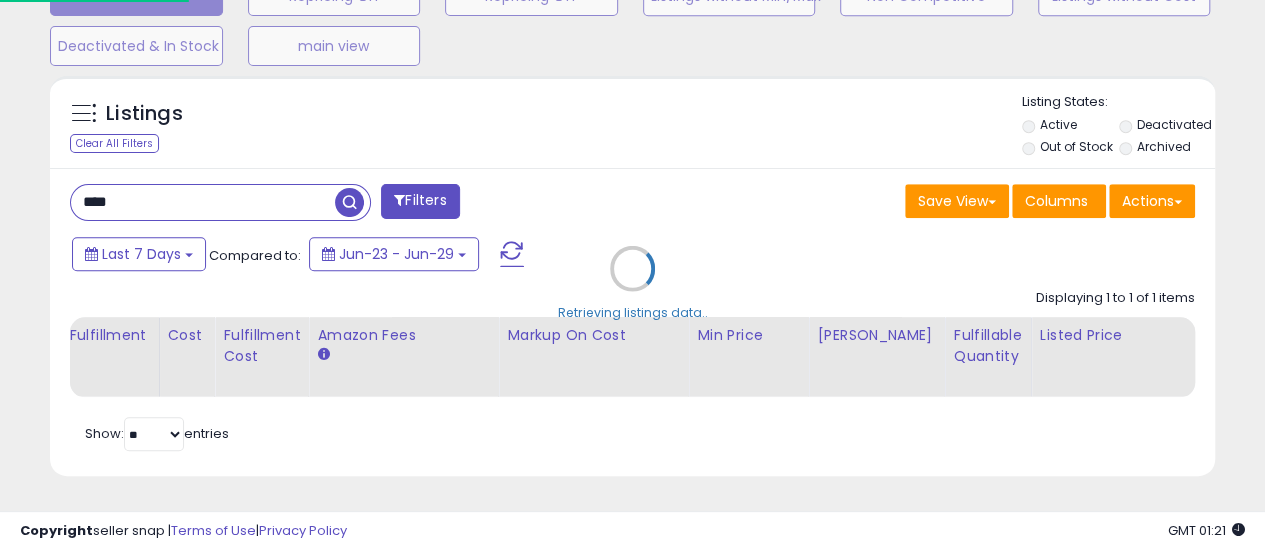scroll, scrollTop: 999590, scrollLeft: 999317, axis: both 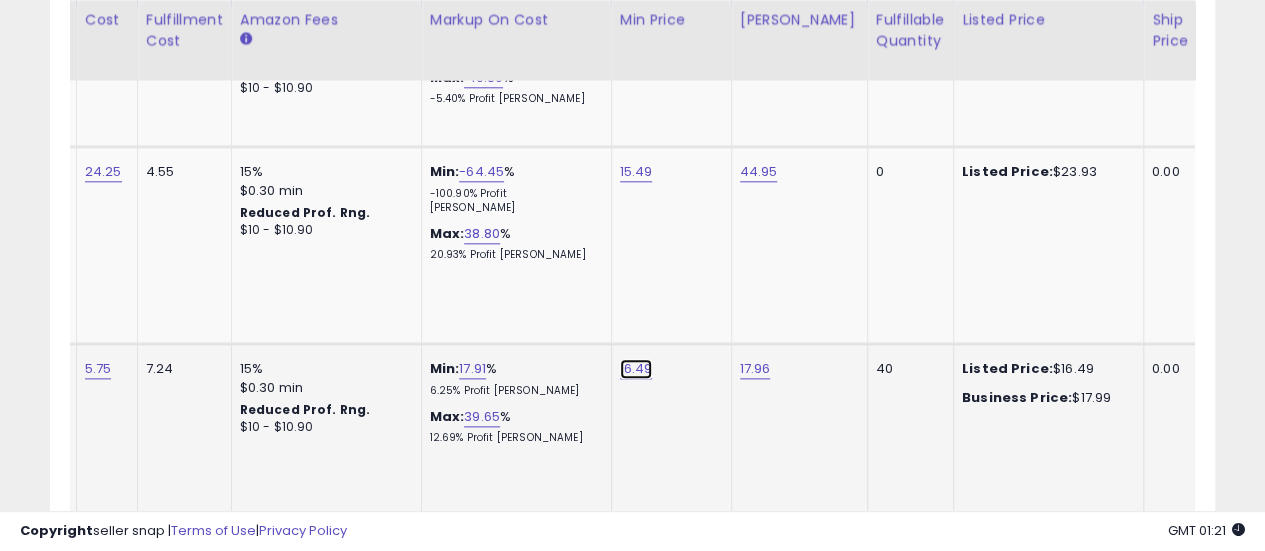 click on "16.49" at bounding box center [636, 31] 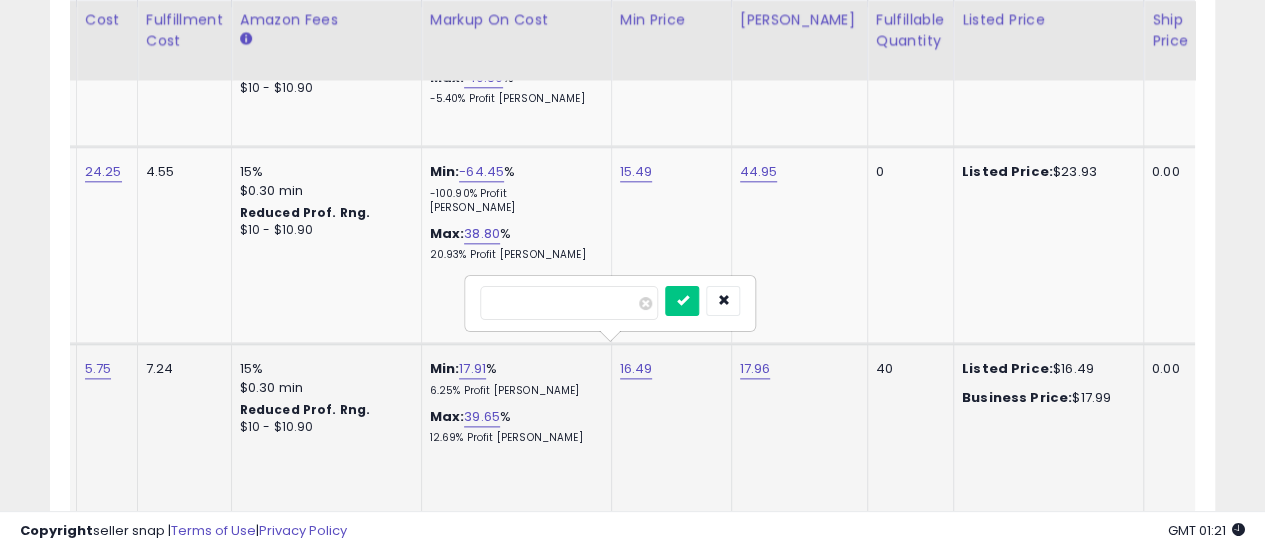 type on "*****" 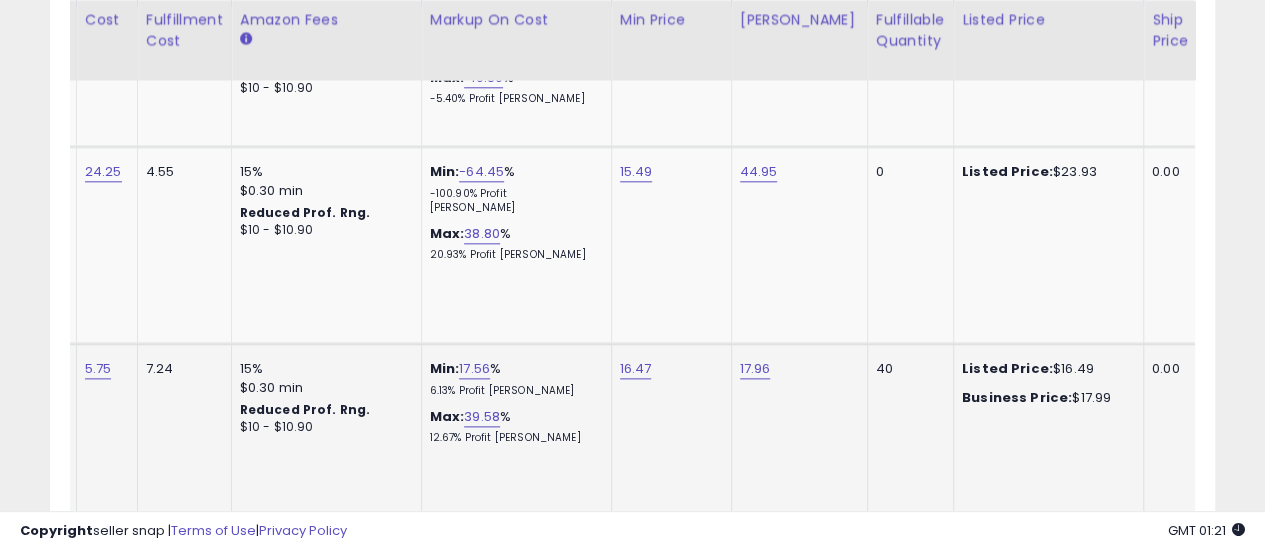 scroll, scrollTop: 0, scrollLeft: 0, axis: both 